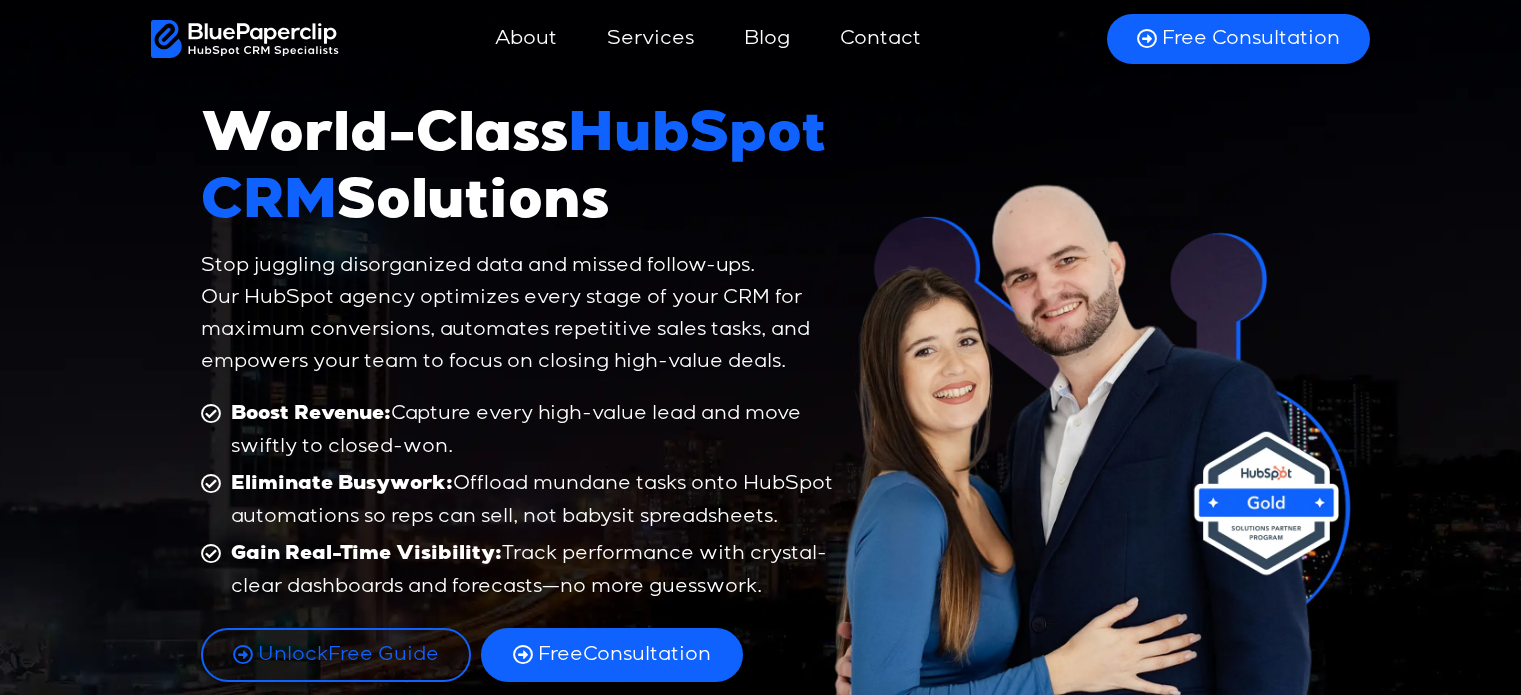 scroll, scrollTop: 0, scrollLeft: 0, axis: both 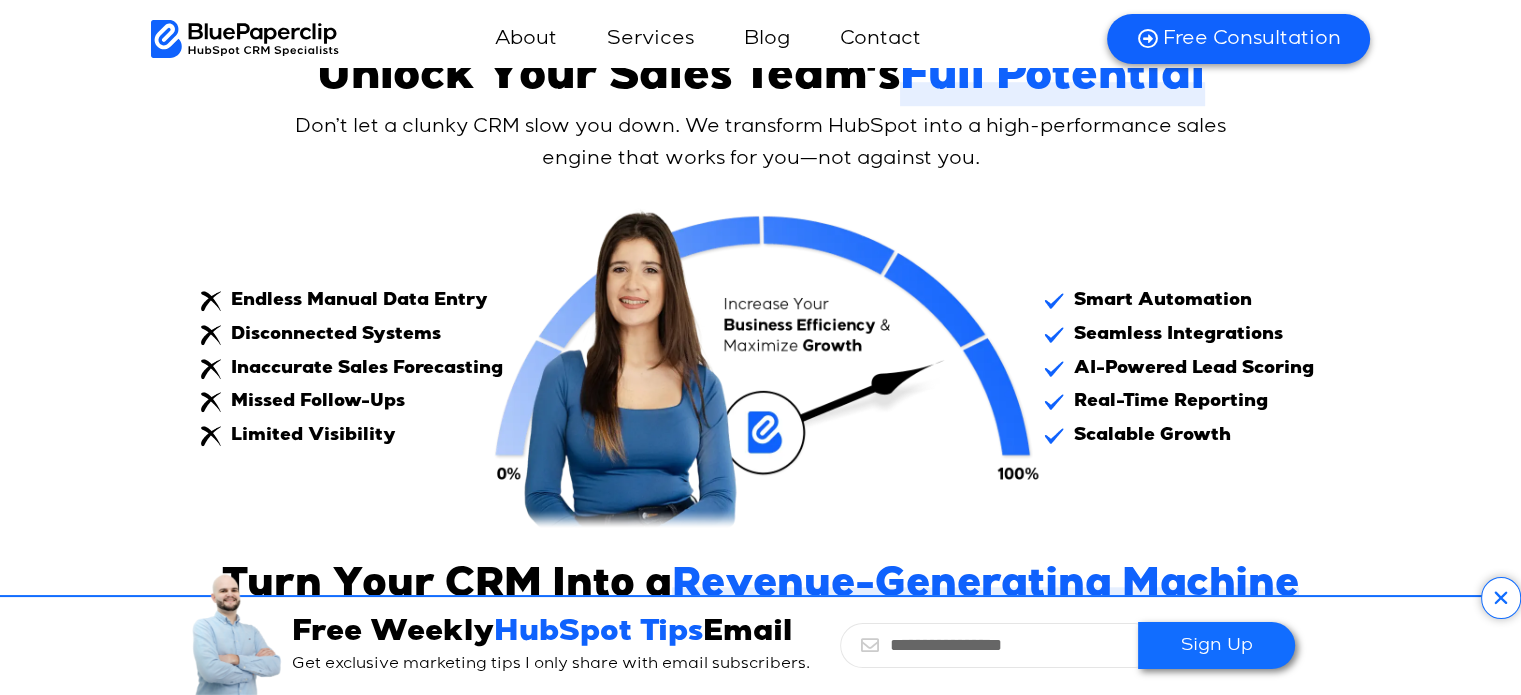 click on "AI-Powered Lead Scoring" at bounding box center (1191, 369) 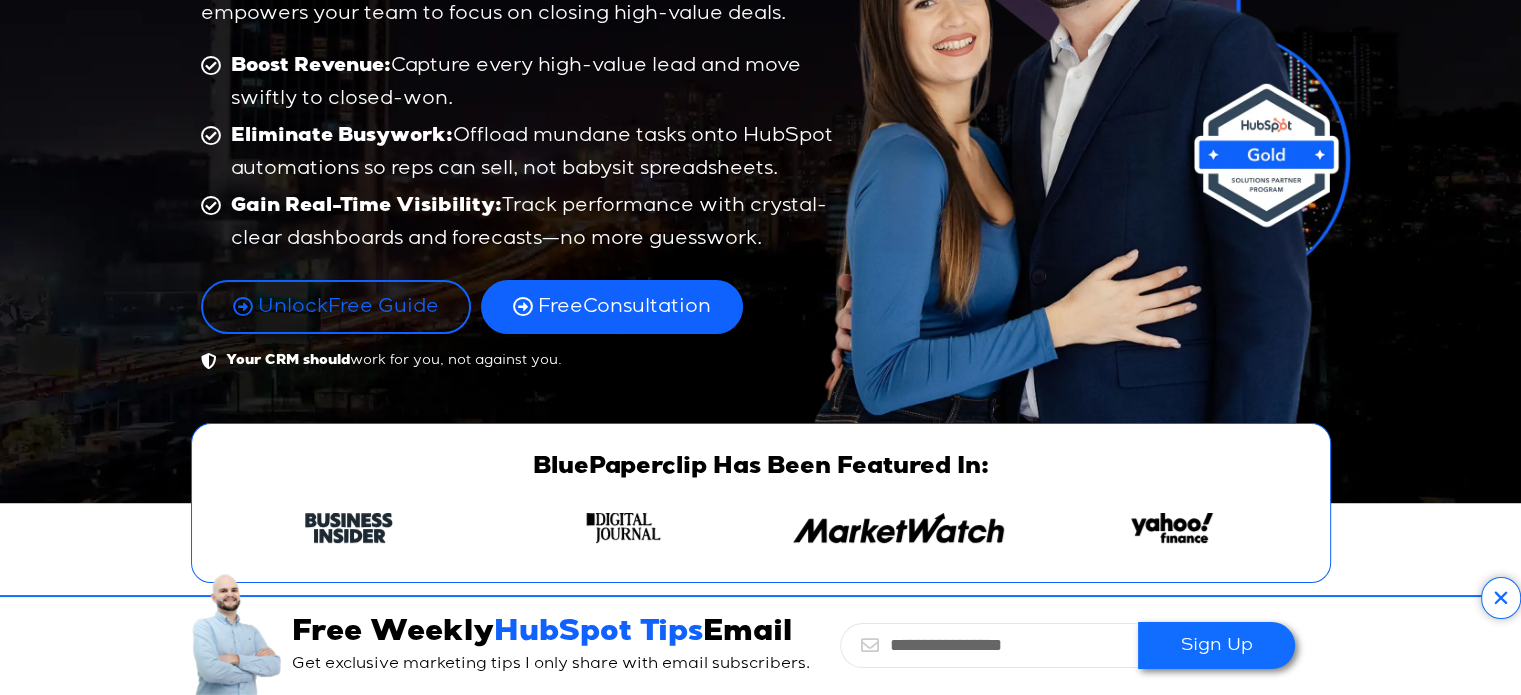 scroll, scrollTop: 400, scrollLeft: 0, axis: vertical 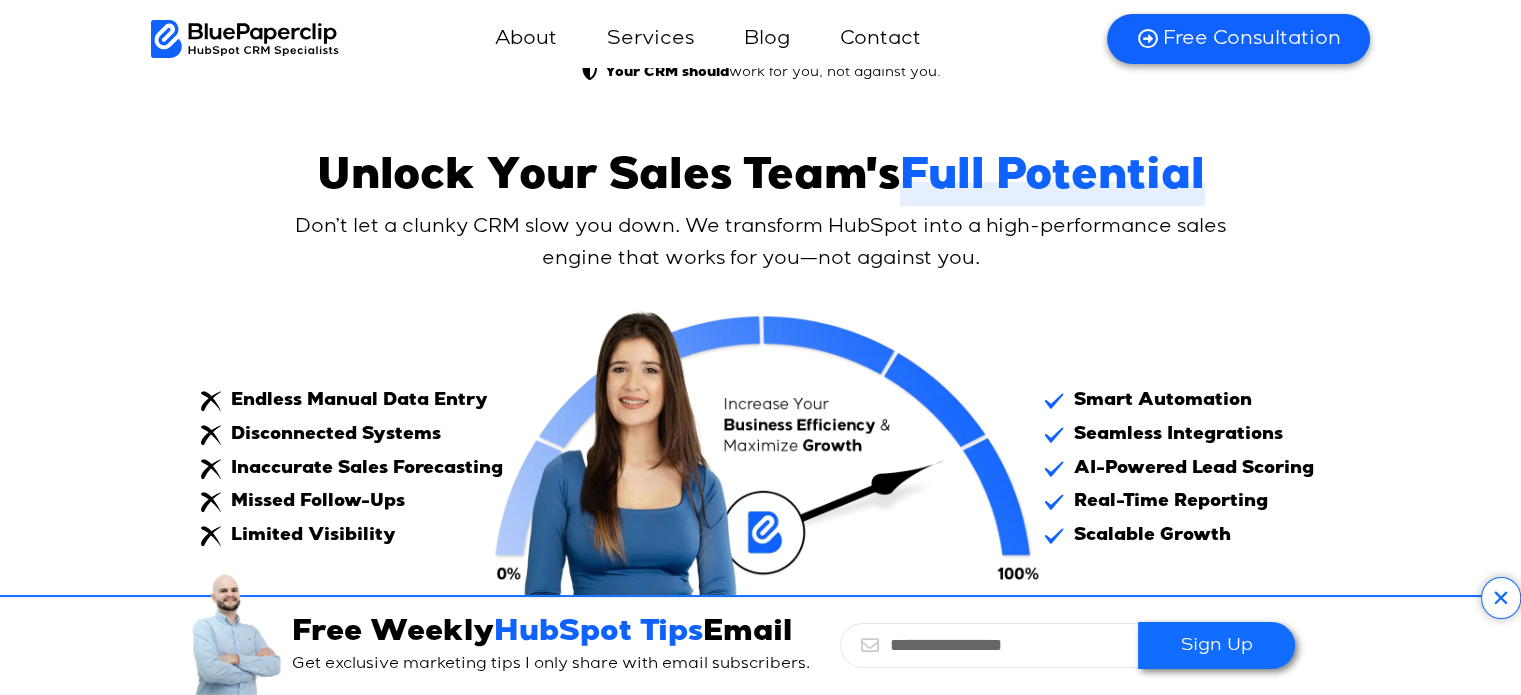 click on "Don’t let a clunky CRM slow you down. We transform HubSpot into a high-performance sales engine that works for you—not against you." at bounding box center [761, 243] 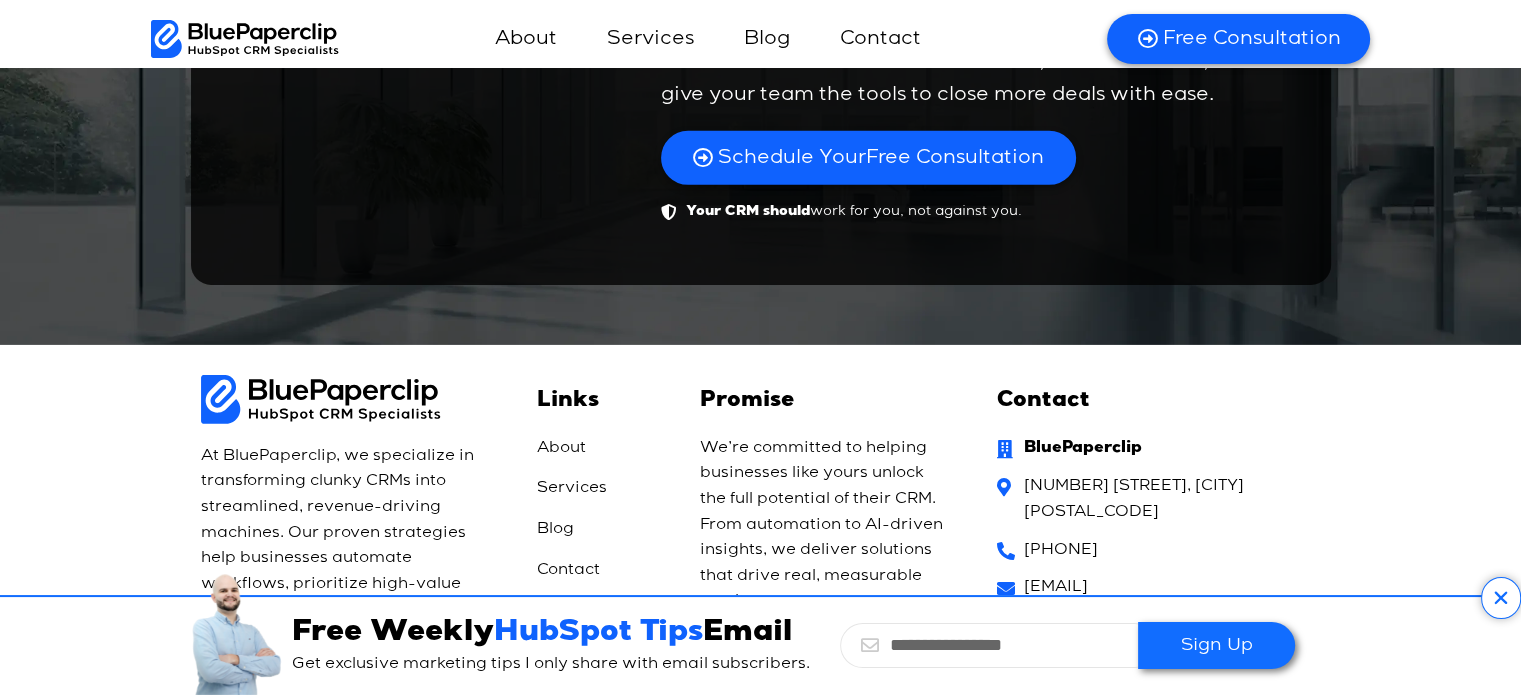 scroll, scrollTop: 14107, scrollLeft: 0, axis: vertical 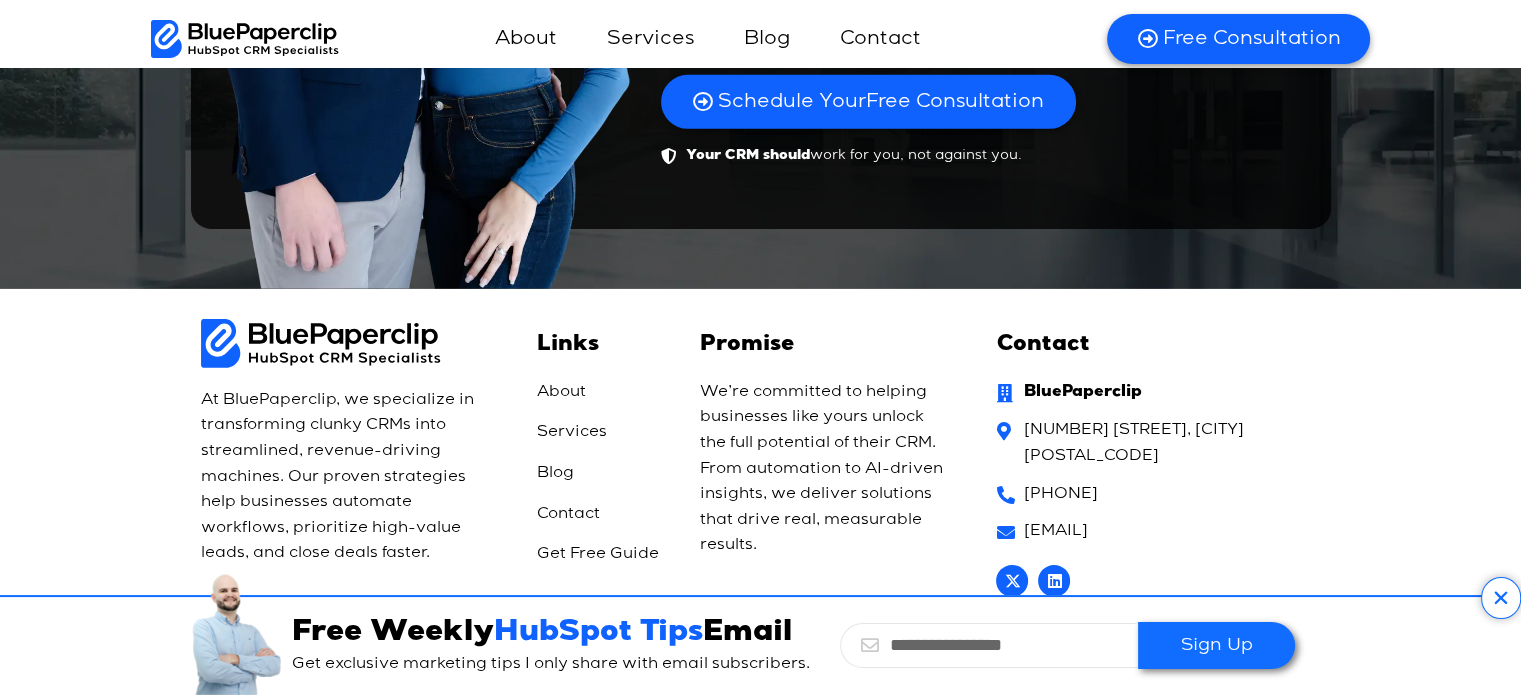 click at bounding box center [1501, 598] 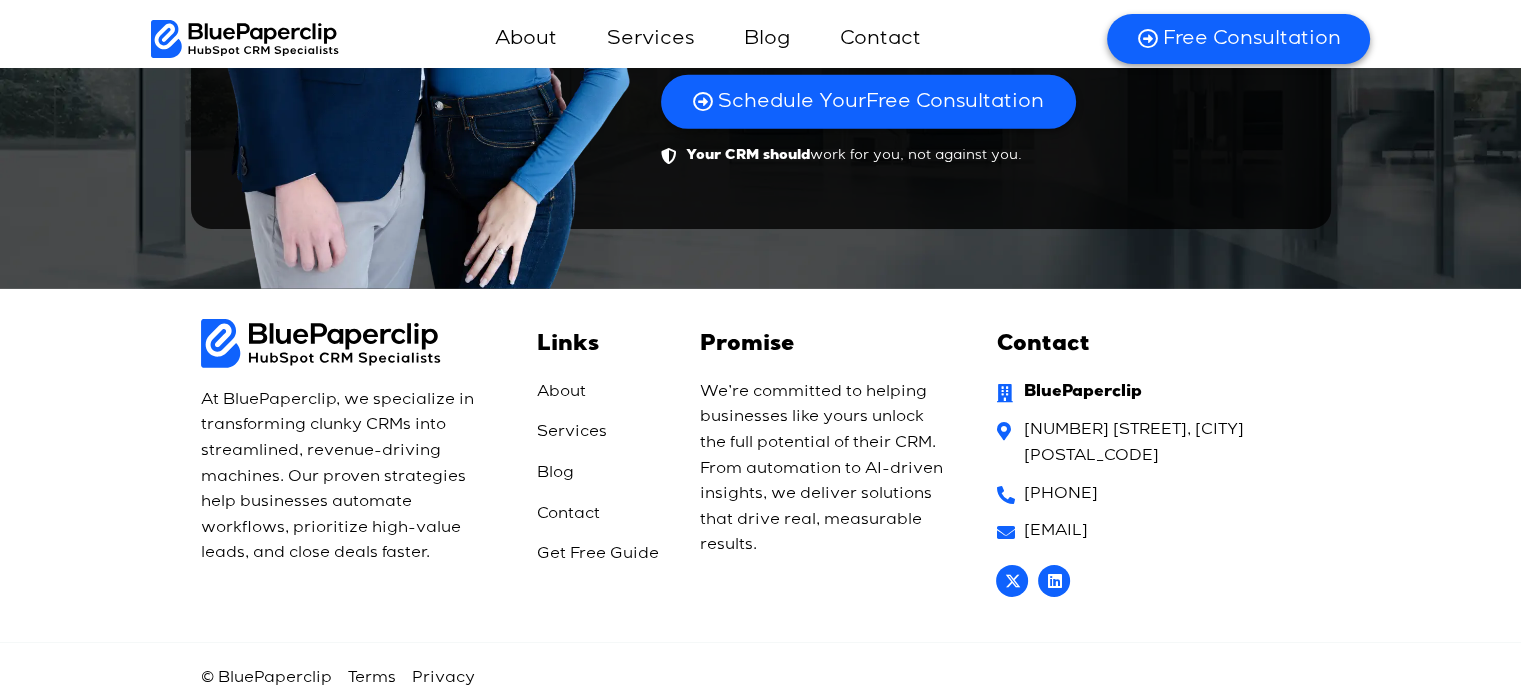 click on "Terms" at bounding box center (372, 678) 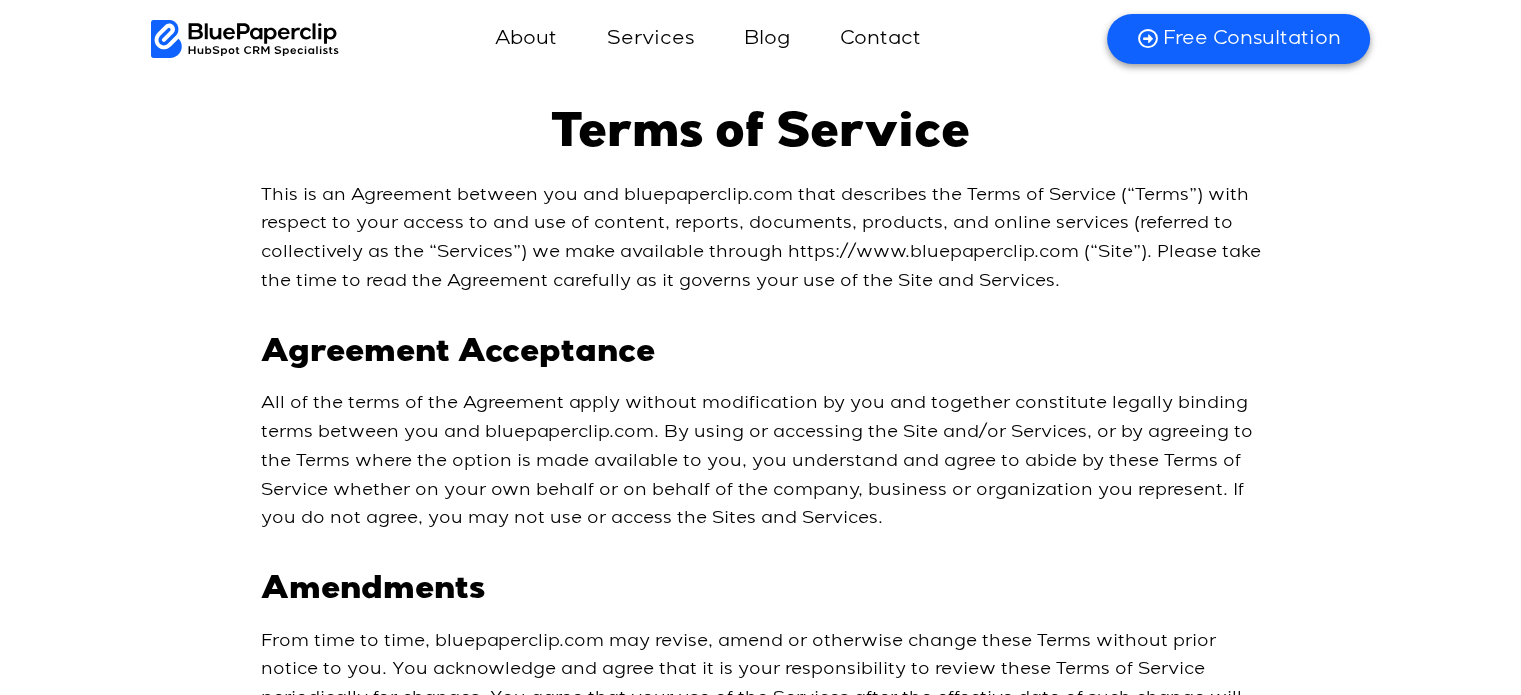 scroll, scrollTop: 325, scrollLeft: 0, axis: vertical 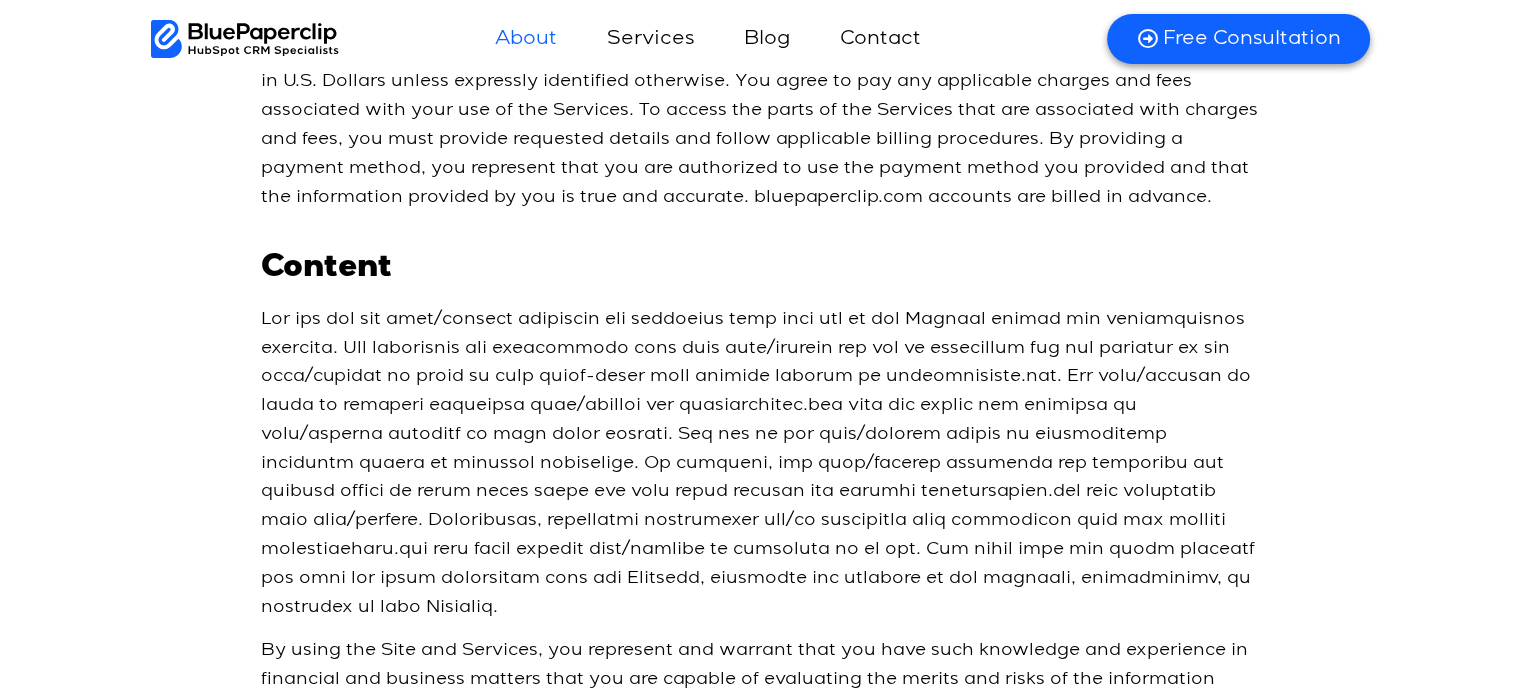 click on "About" 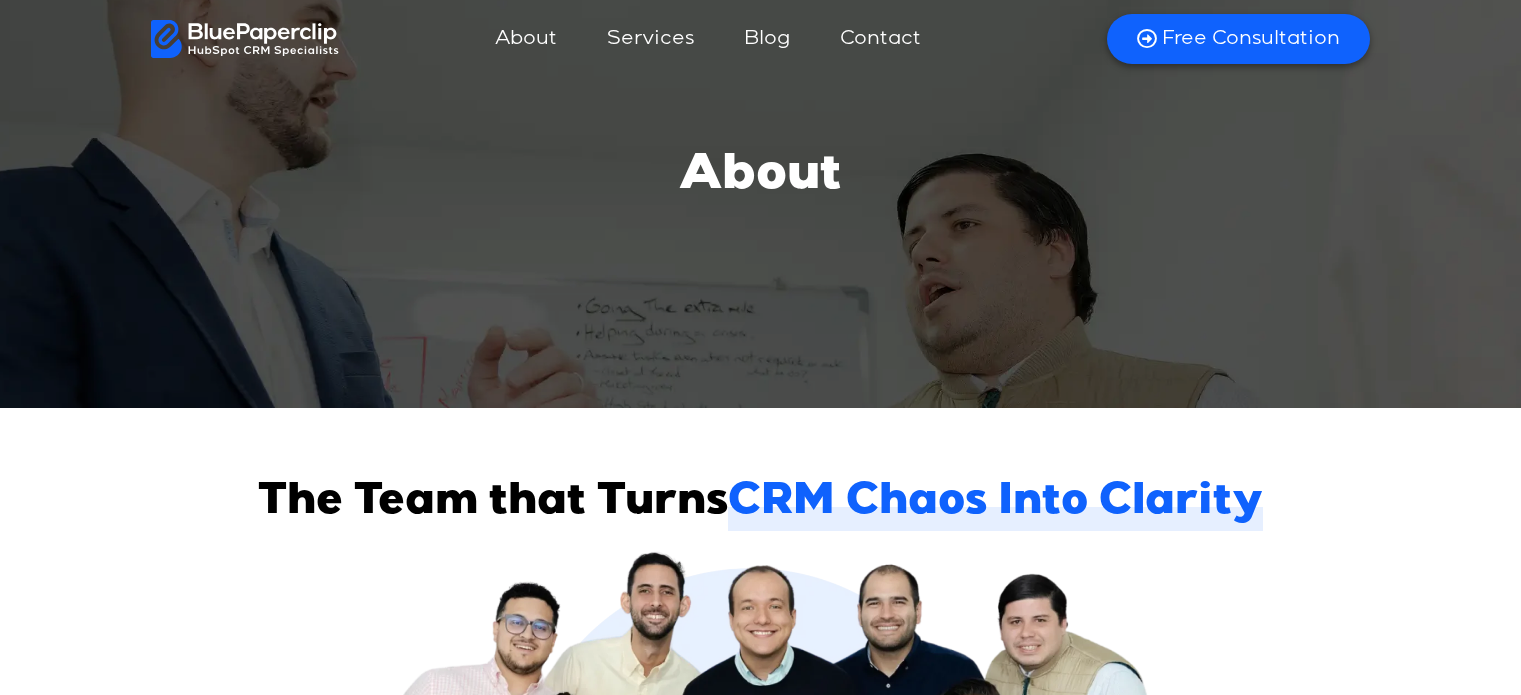 scroll, scrollTop: 0, scrollLeft: 0, axis: both 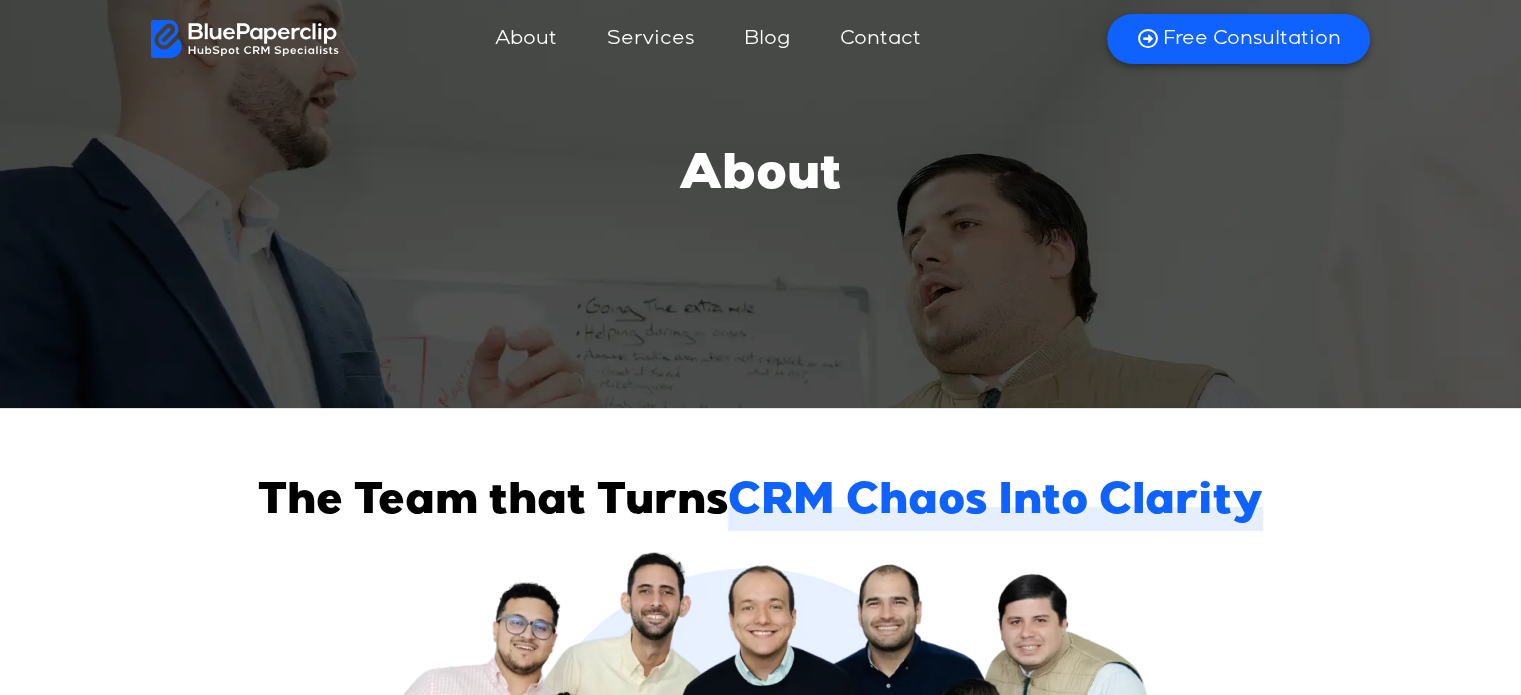 click at bounding box center (245, 39) 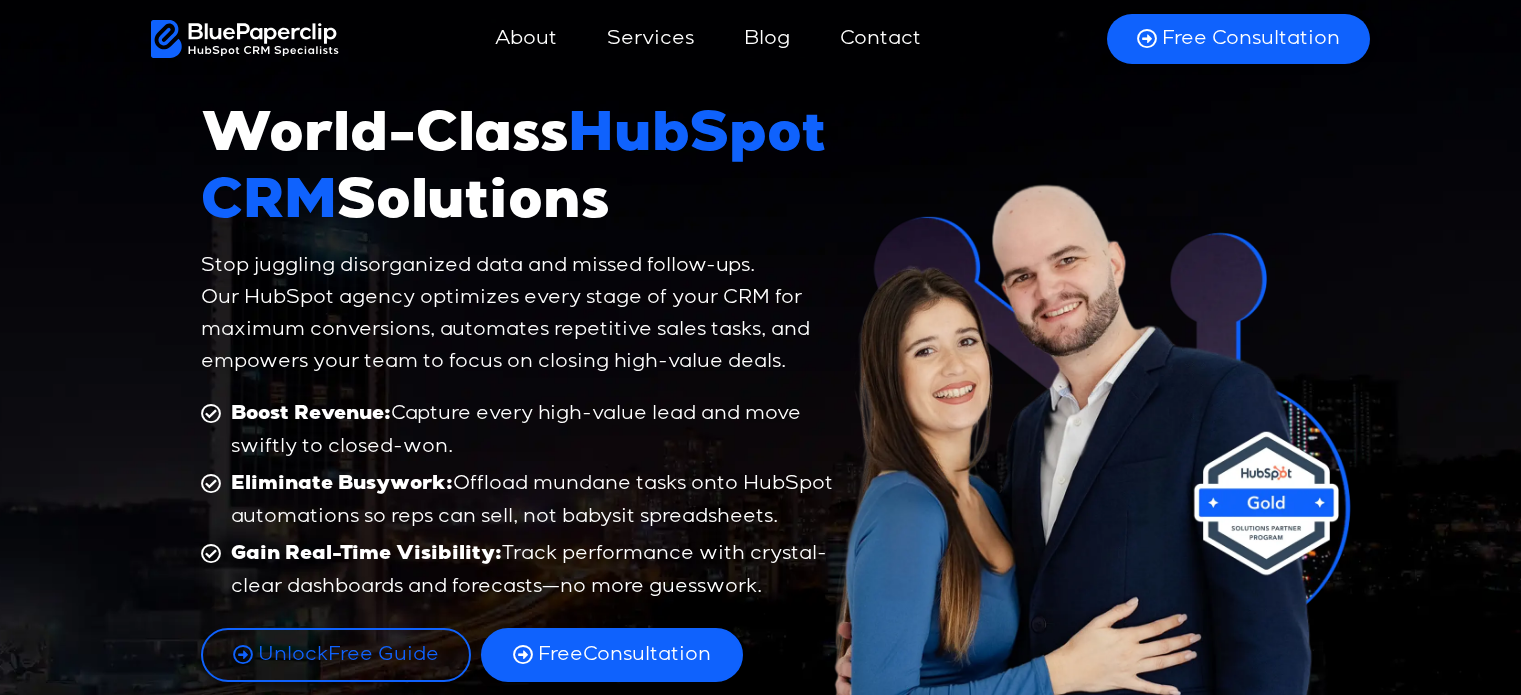scroll, scrollTop: 0, scrollLeft: 0, axis: both 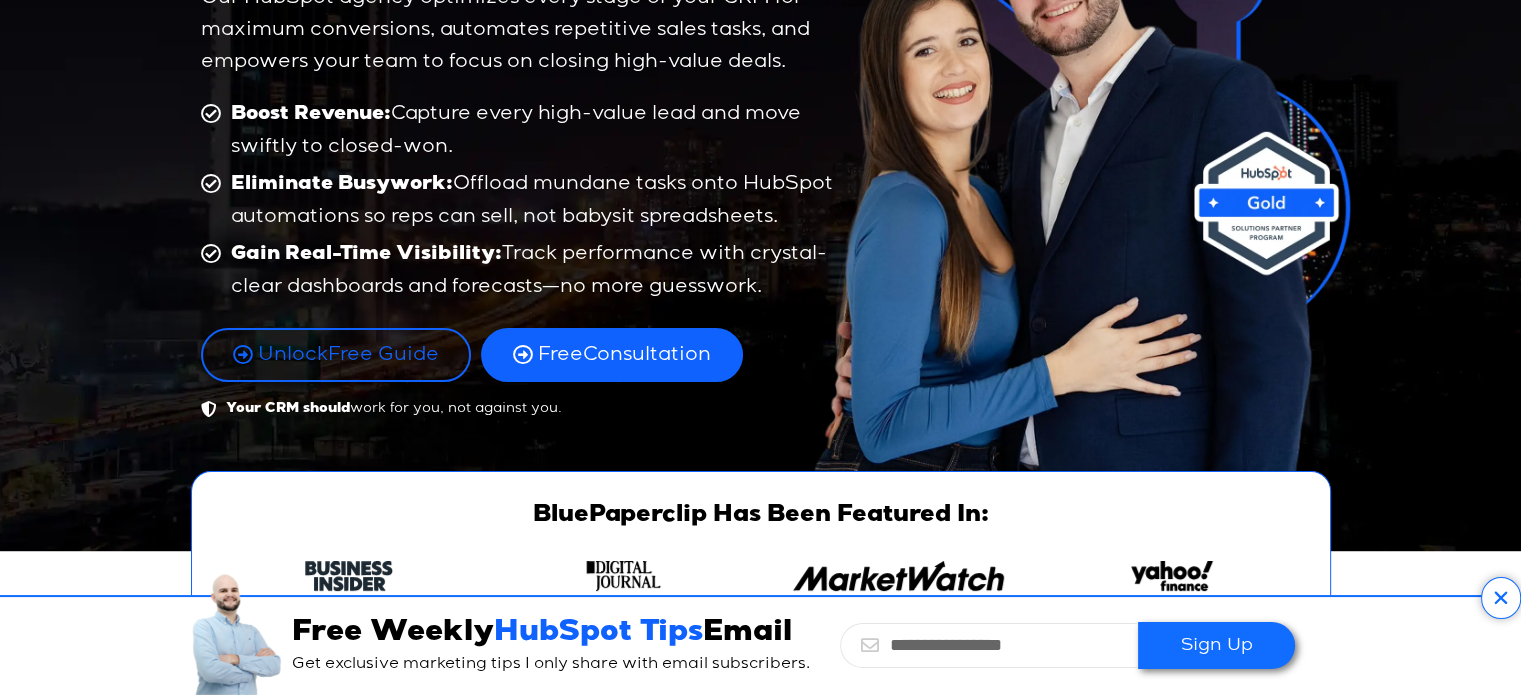 click at bounding box center [1501, 598] 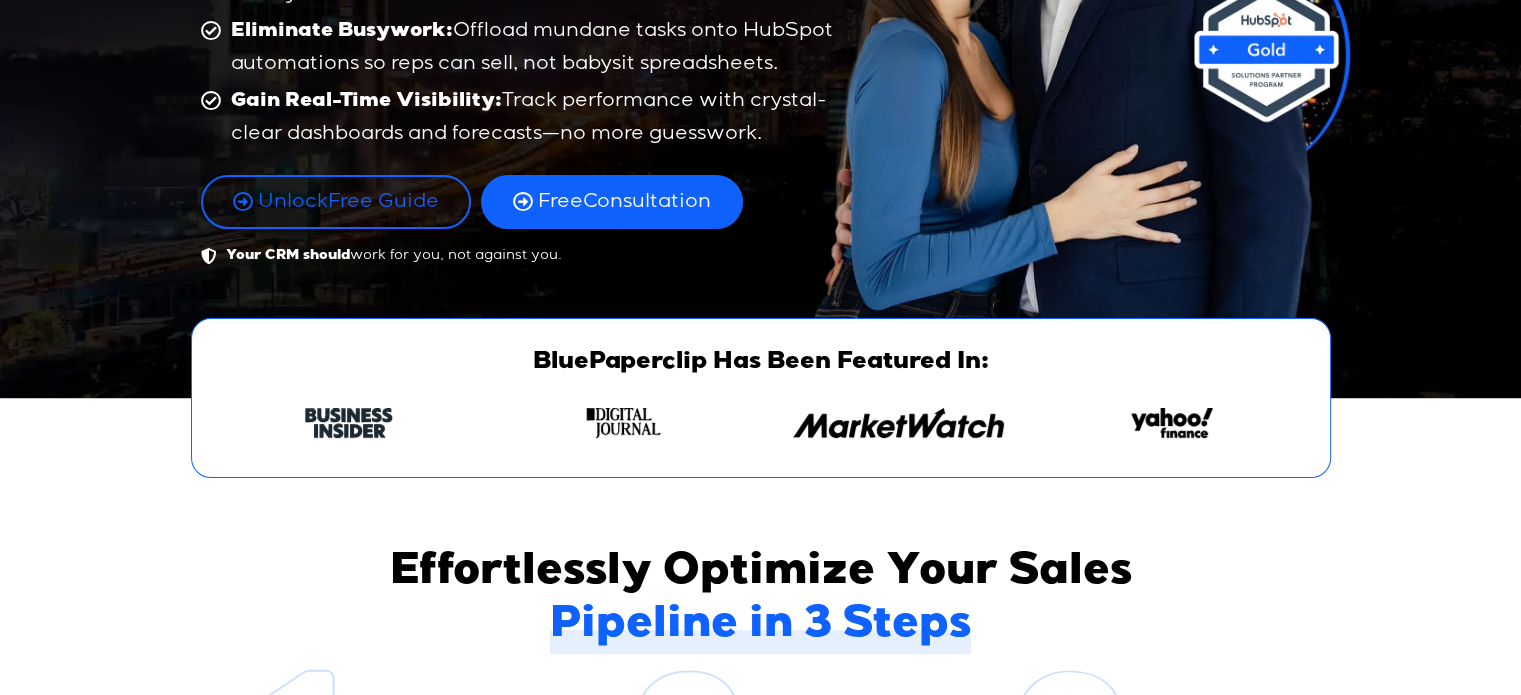 scroll, scrollTop: 500, scrollLeft: 0, axis: vertical 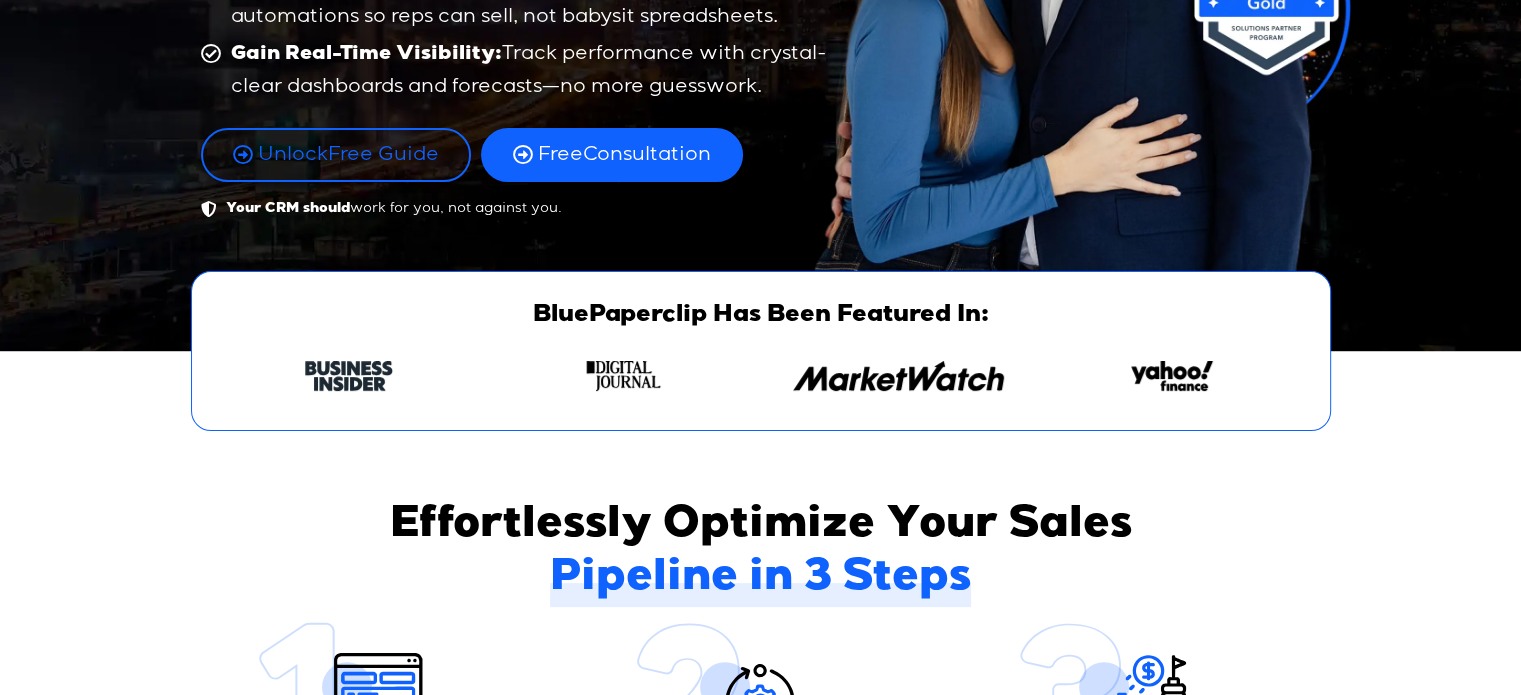 drag, startPoint x: 142, startPoint y: 126, endPoint x: 127, endPoint y: 193, distance: 68.65858 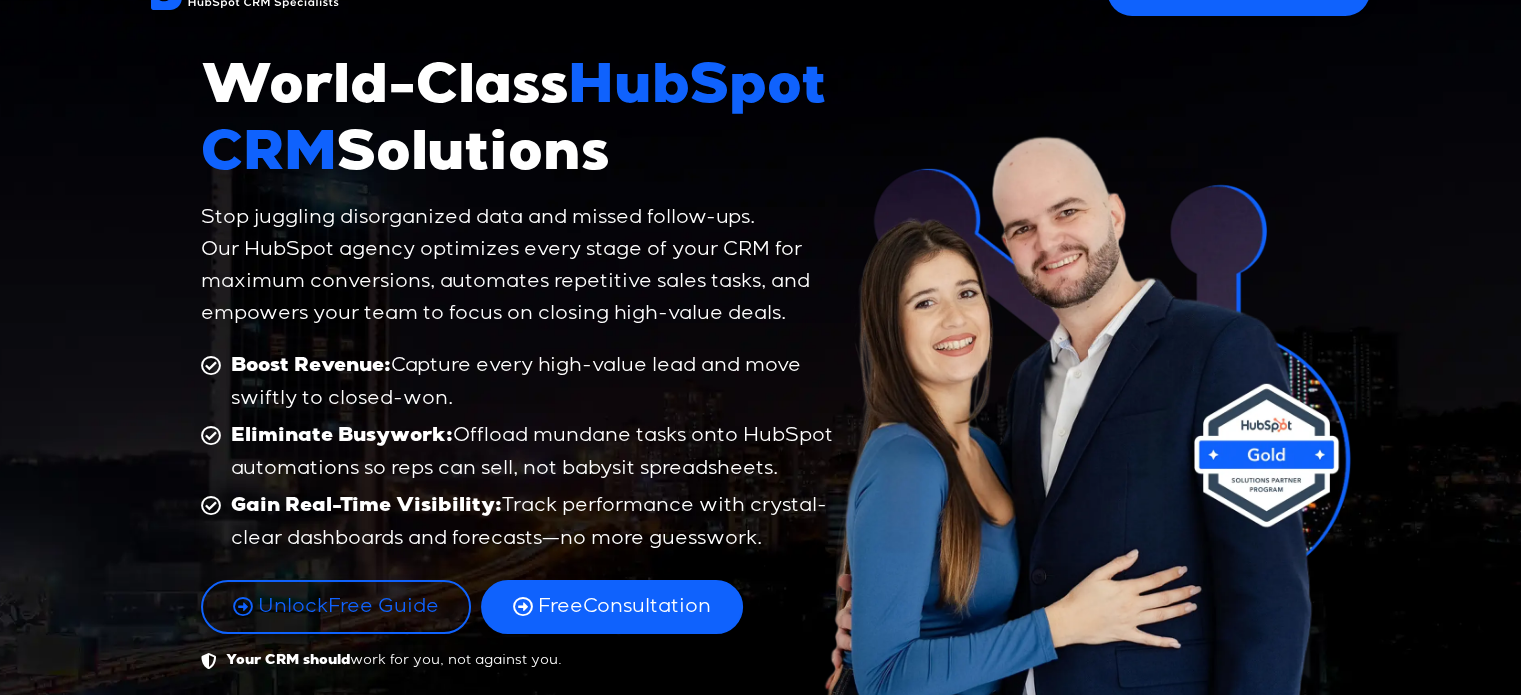 scroll, scrollTop: 0, scrollLeft: 0, axis: both 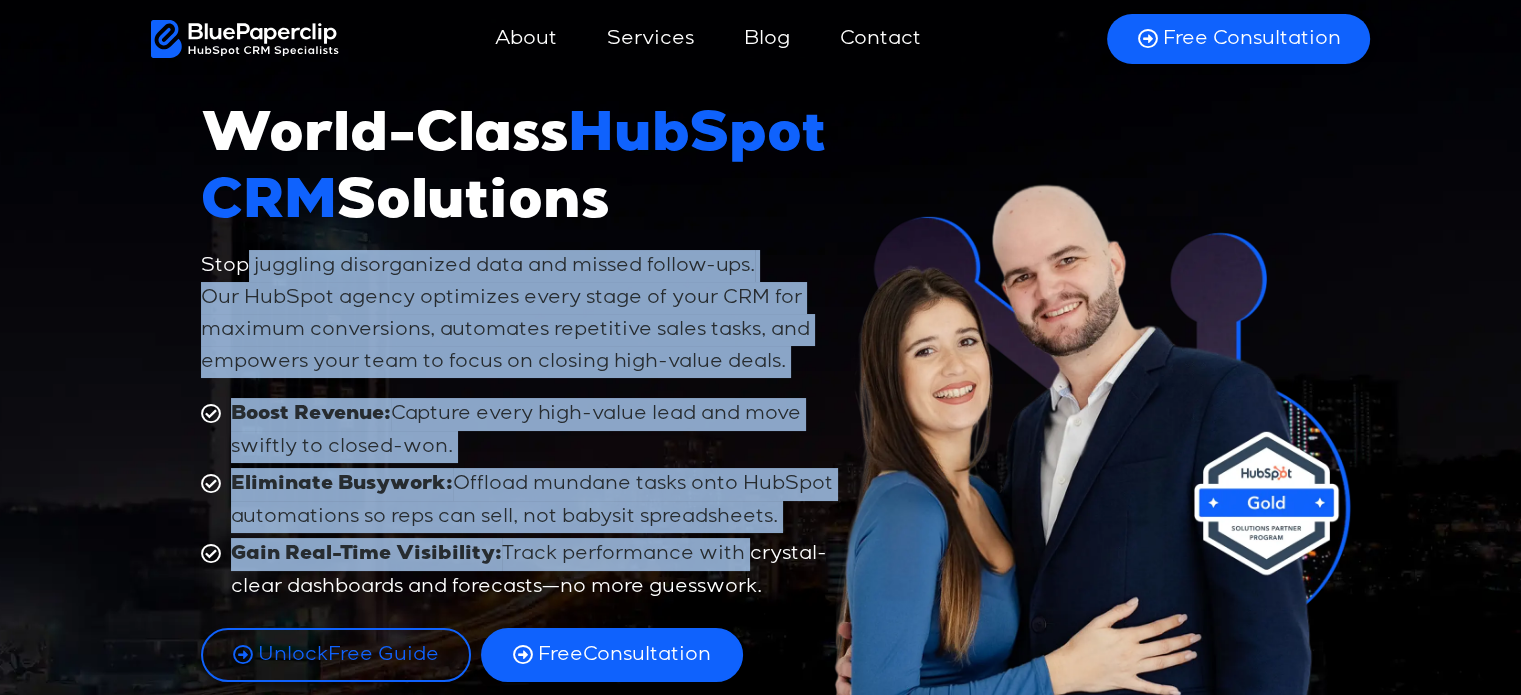 drag, startPoint x: 243, startPoint y: 271, endPoint x: 744, endPoint y: 565, distance: 580.89325 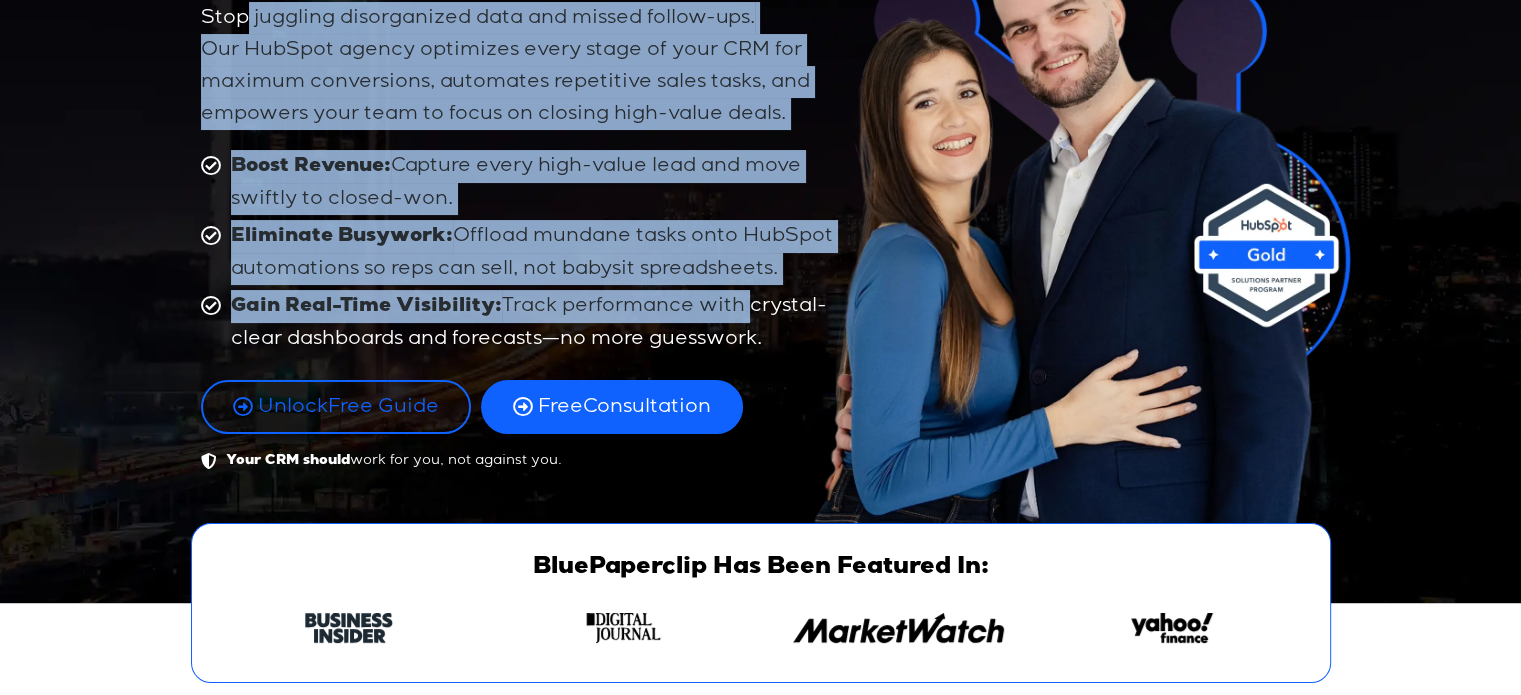 scroll, scrollTop: 200, scrollLeft: 0, axis: vertical 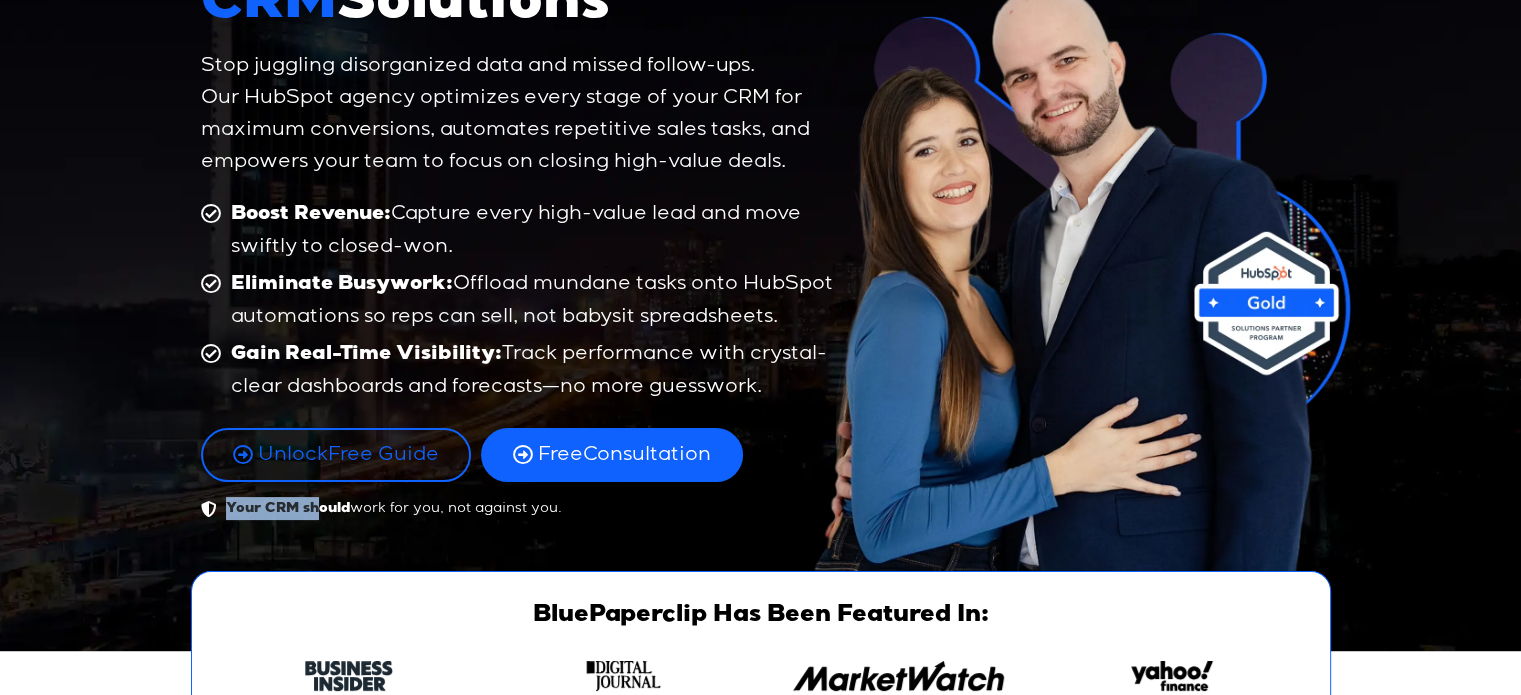 drag, startPoint x: 199, startPoint y: 515, endPoint x: 332, endPoint y: 516, distance: 133.00375 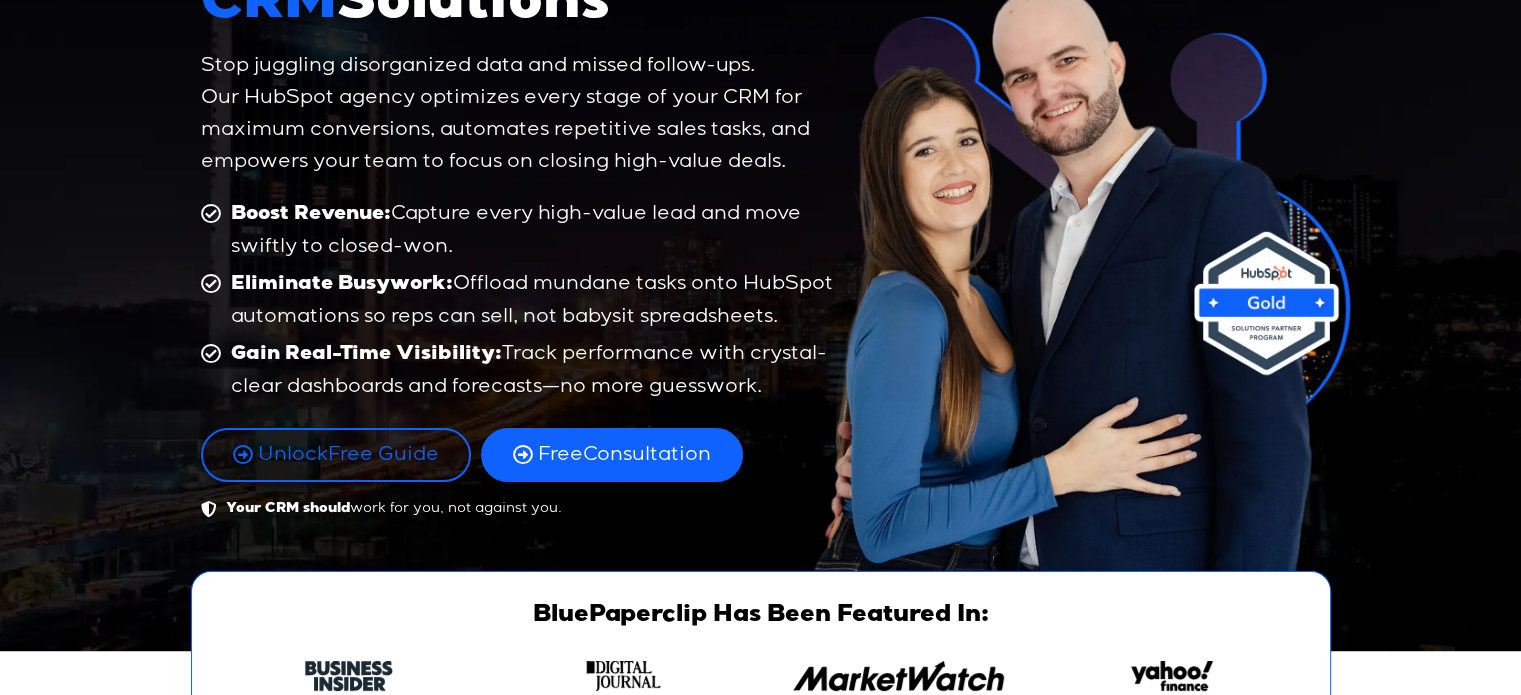 click on "Your CRM should" at bounding box center [288, 509] 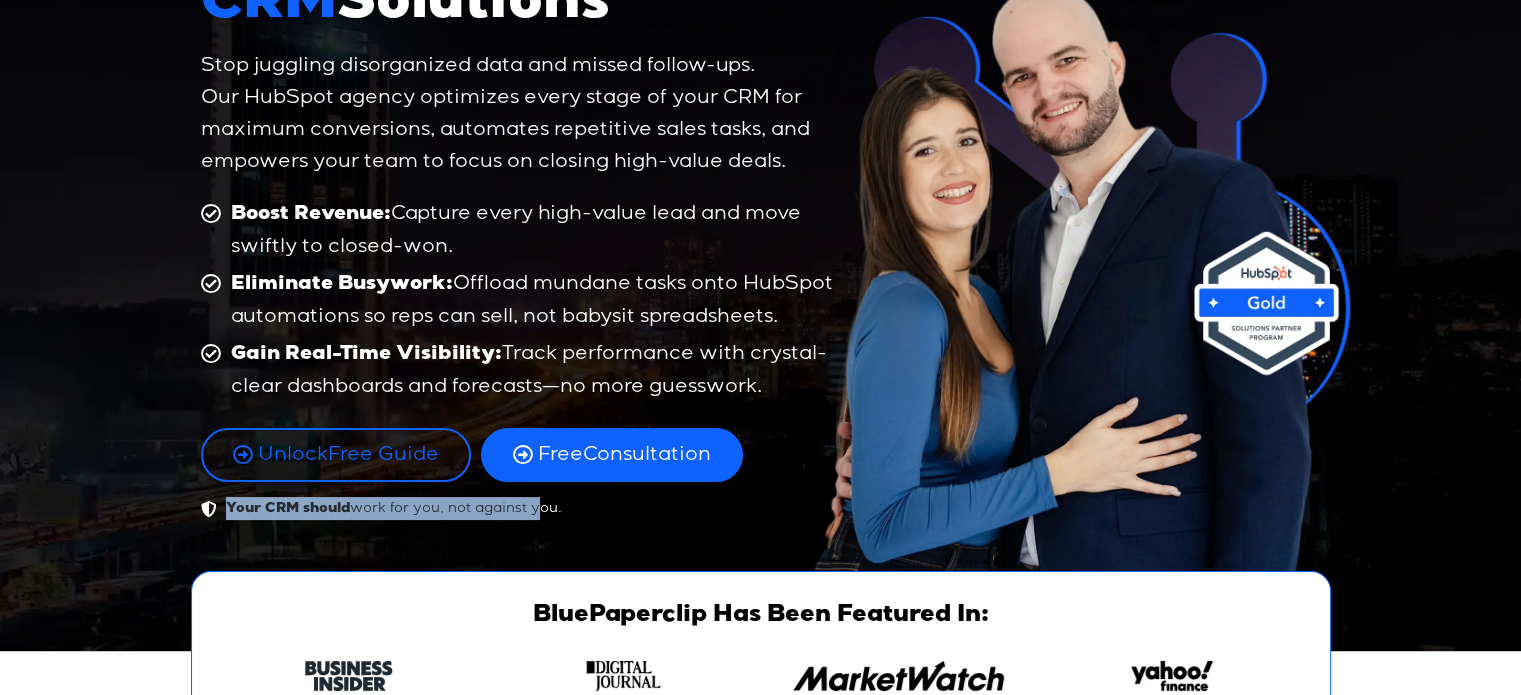 drag, startPoint x: 202, startPoint y: 515, endPoint x: 440, endPoint y: 523, distance: 238.13441 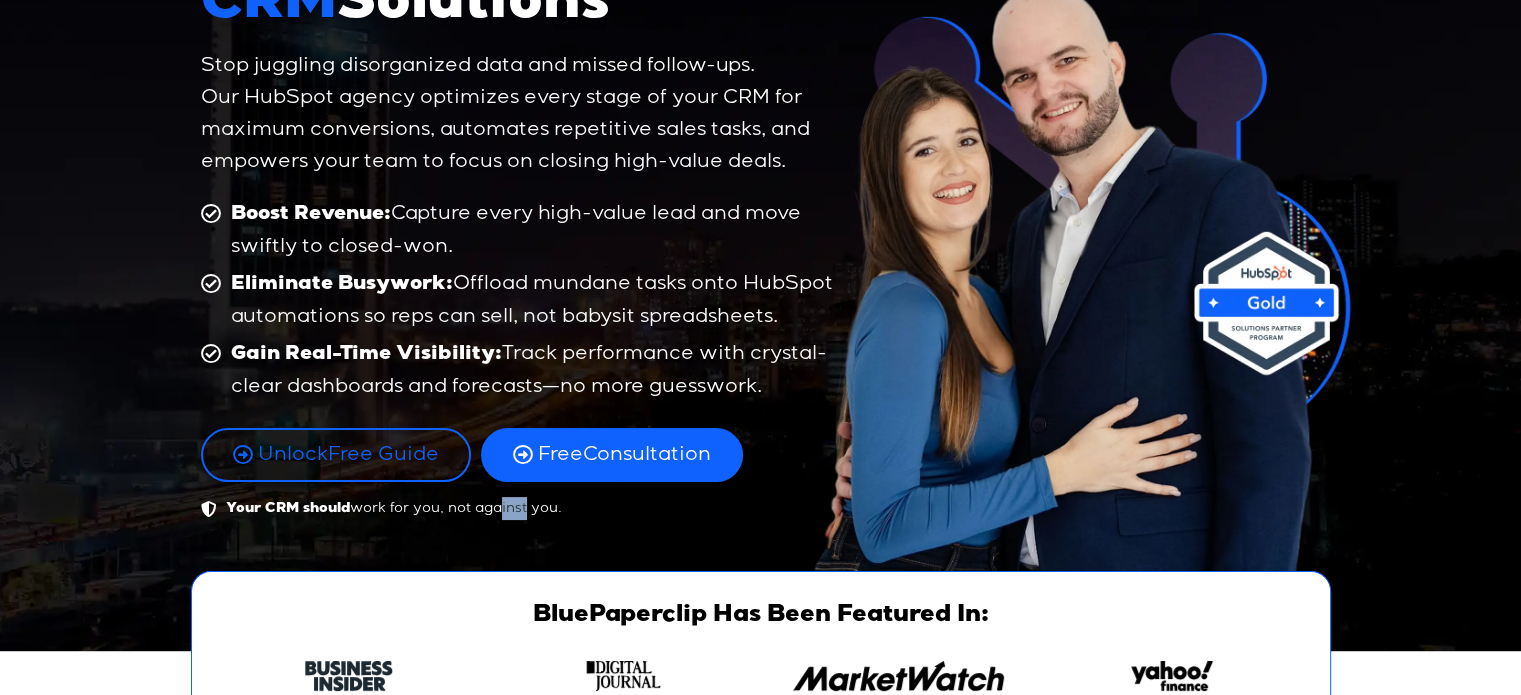 click on "World-Class  HubSpot CRM  Solutions
Stop juggling disorganized data and missed follow-ups. Our HubSpot agency optimizes every stage of your CRM for maximum conversions, automates repetitive sales tasks, and empowers your team to focus on closing high-value deals.
Boost Revenue:  Capture every high-value lead and move swiftly to closed-won.
Eliminate Busywork:  Offload mundane tasks onto  HubSpot automations so reps can sell, not babysit spreadsheets.
Gain Real-Time Visibility:  Track performance with crystal-clear dashboards and forecasts—no more guesswork.
Unlock  Free Guide" at bounding box center (761, 198) 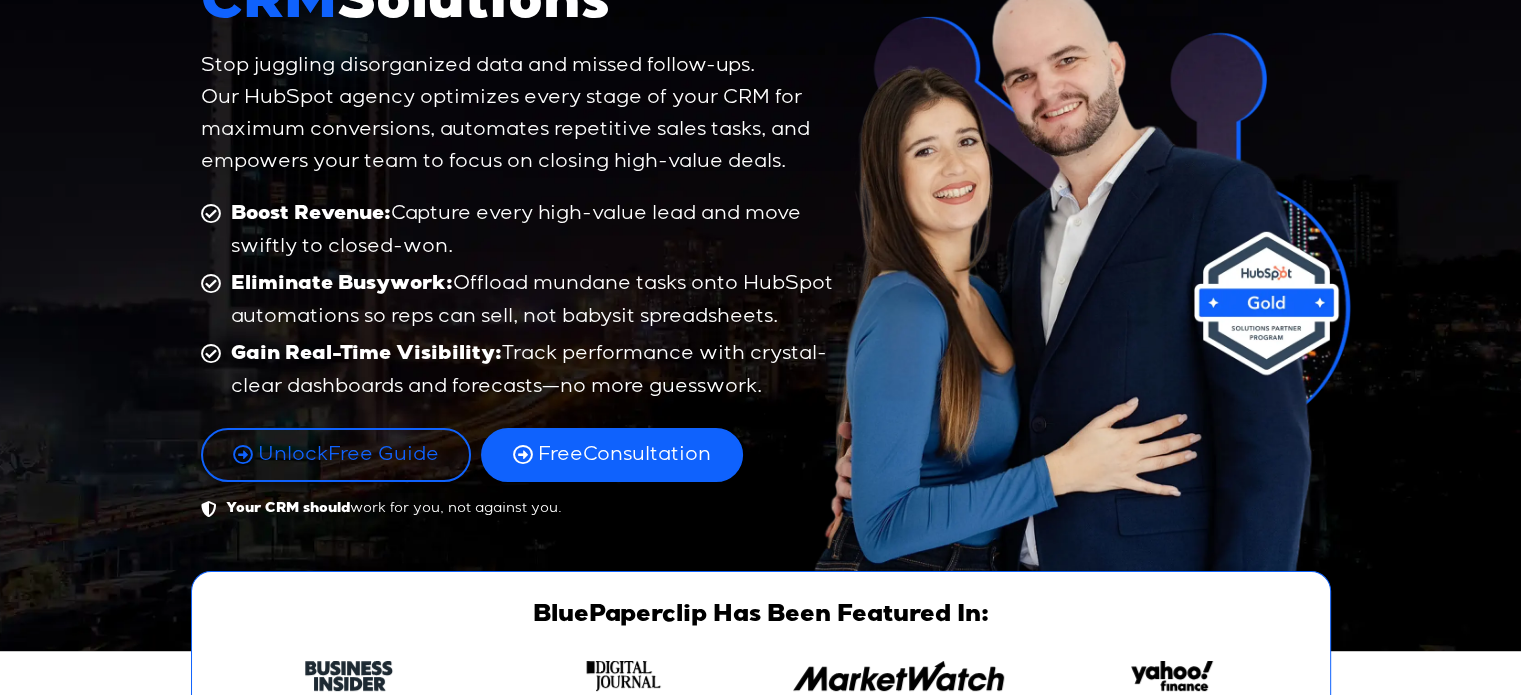 click on "Your CRM should  work for you, not against you." at bounding box center [391, 508] 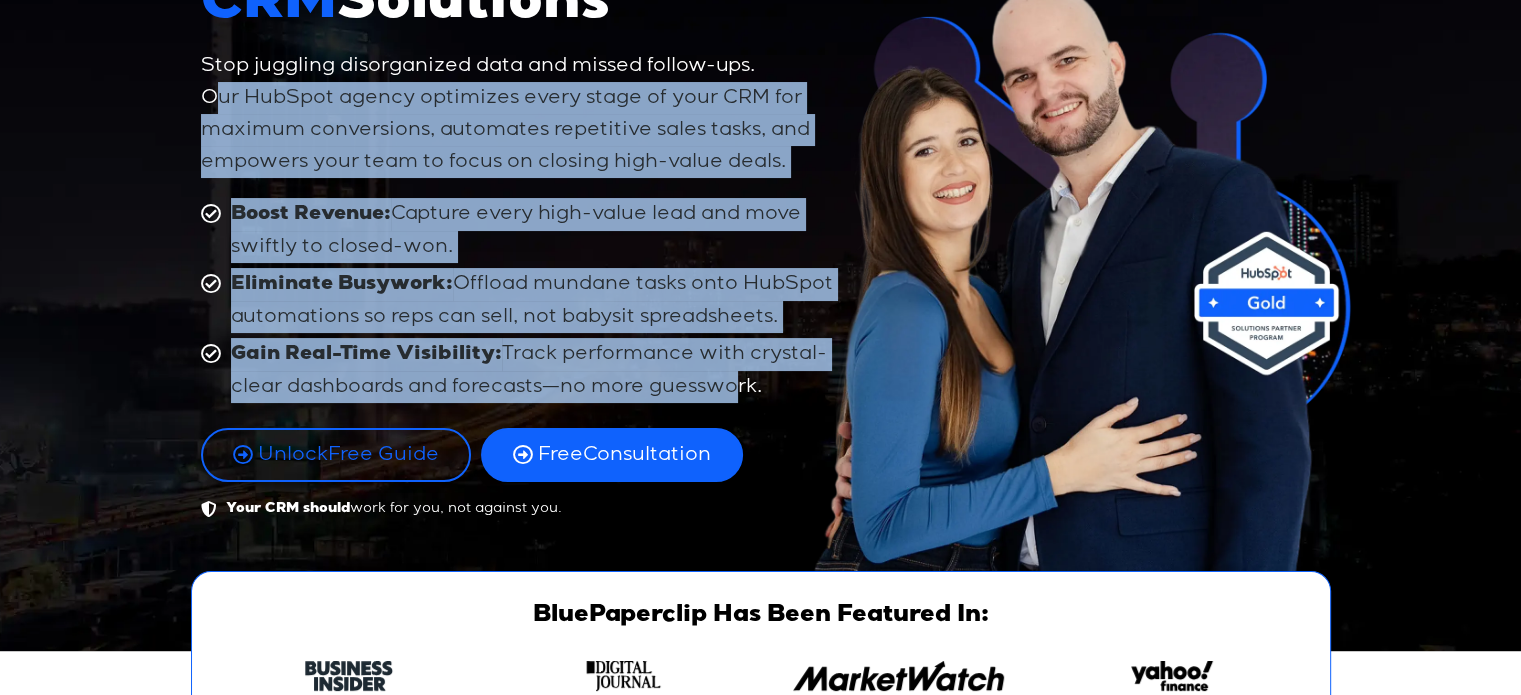 drag, startPoint x: 212, startPoint y: 86, endPoint x: 731, endPoint y: 401, distance: 607.11285 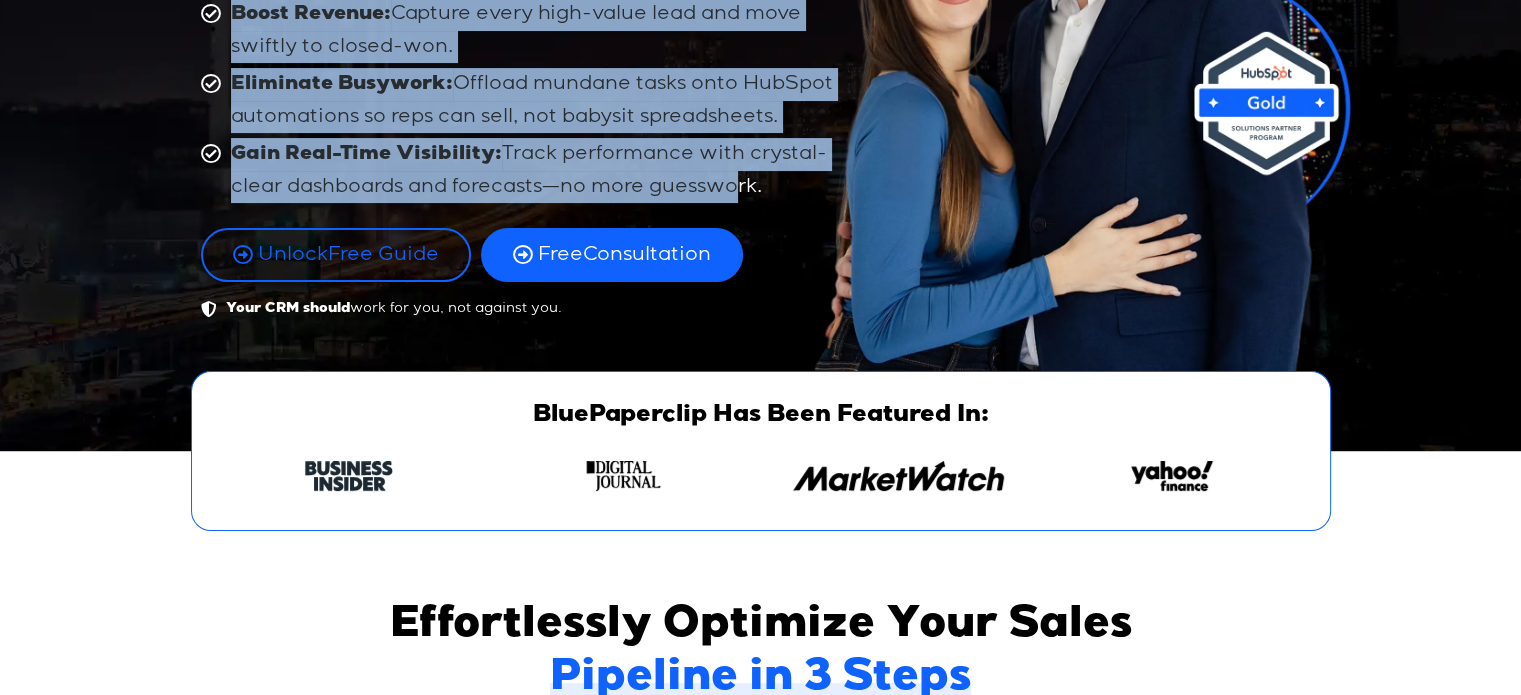scroll, scrollTop: 500, scrollLeft: 0, axis: vertical 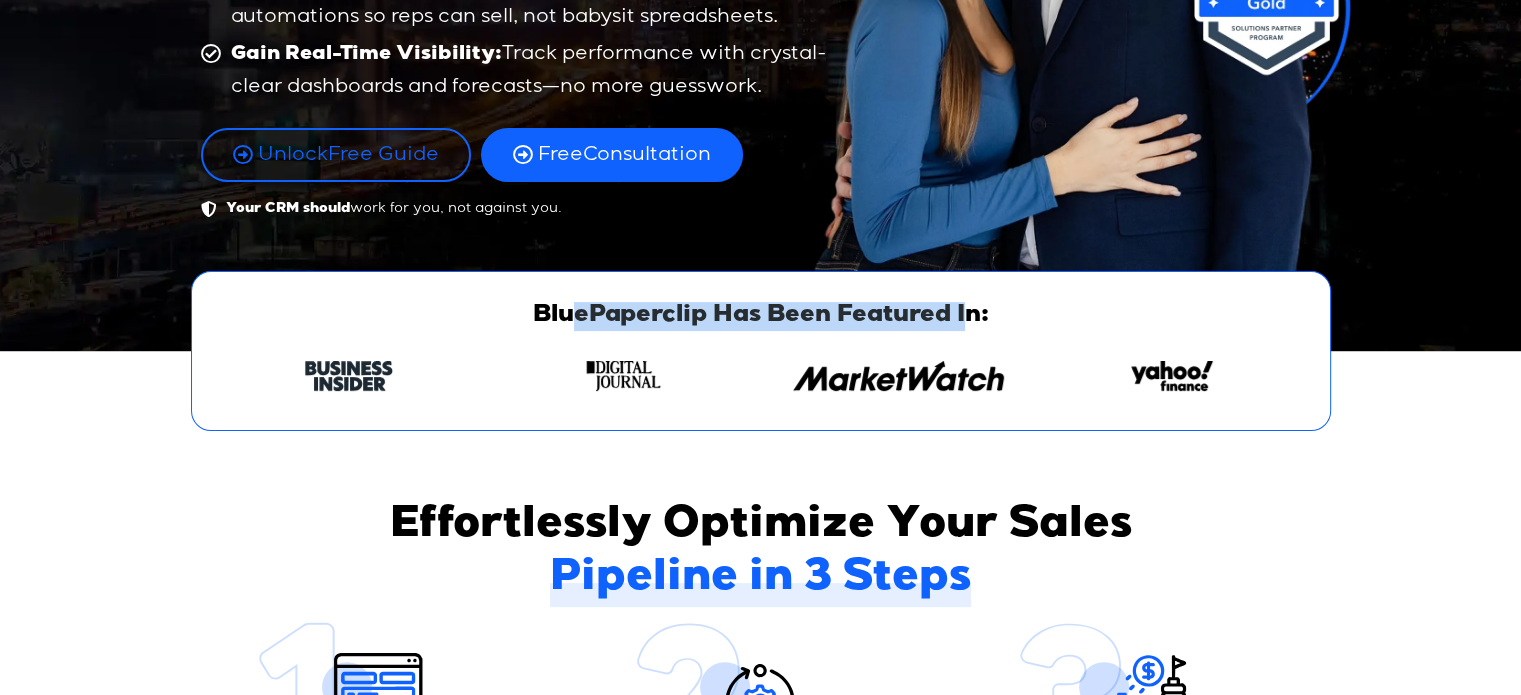 drag, startPoint x: 572, startPoint y: 324, endPoint x: 965, endPoint y: 320, distance: 393.02036 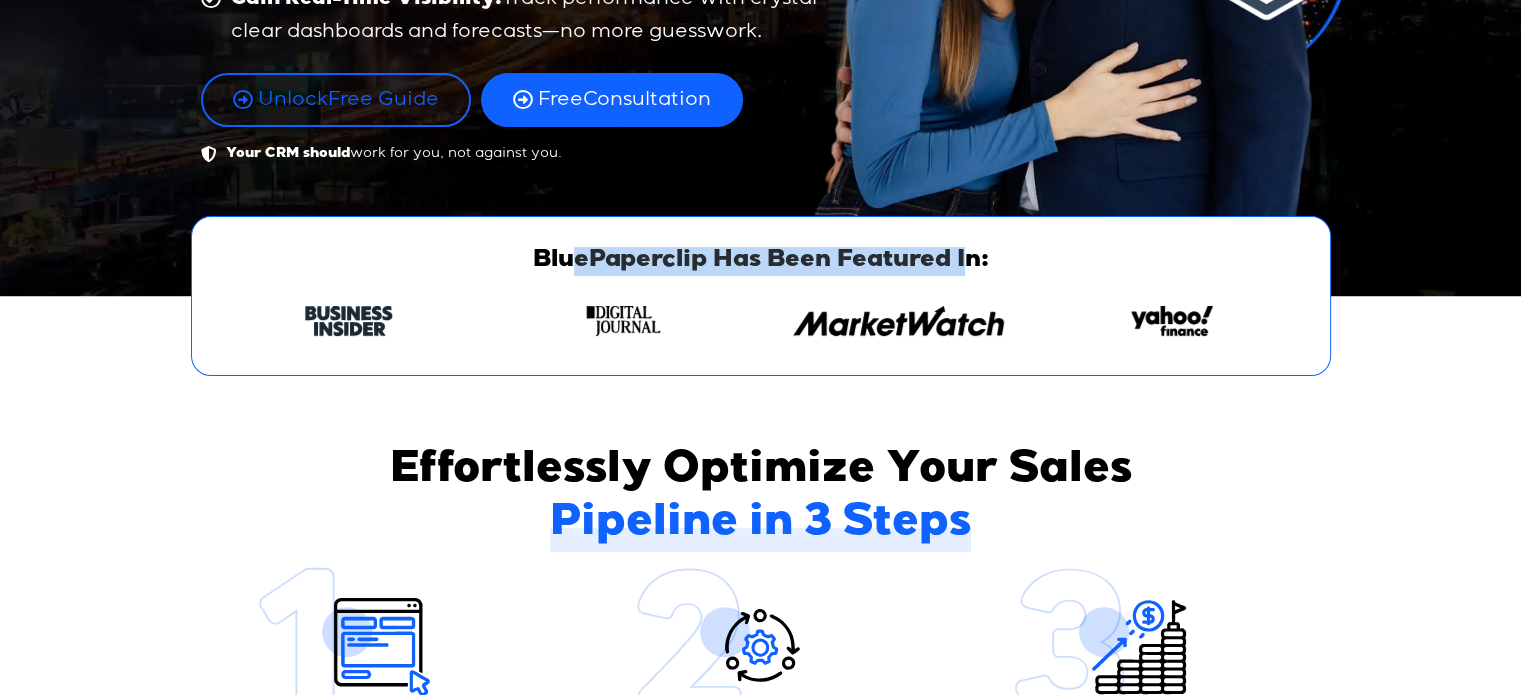 scroll, scrollTop: 600, scrollLeft: 0, axis: vertical 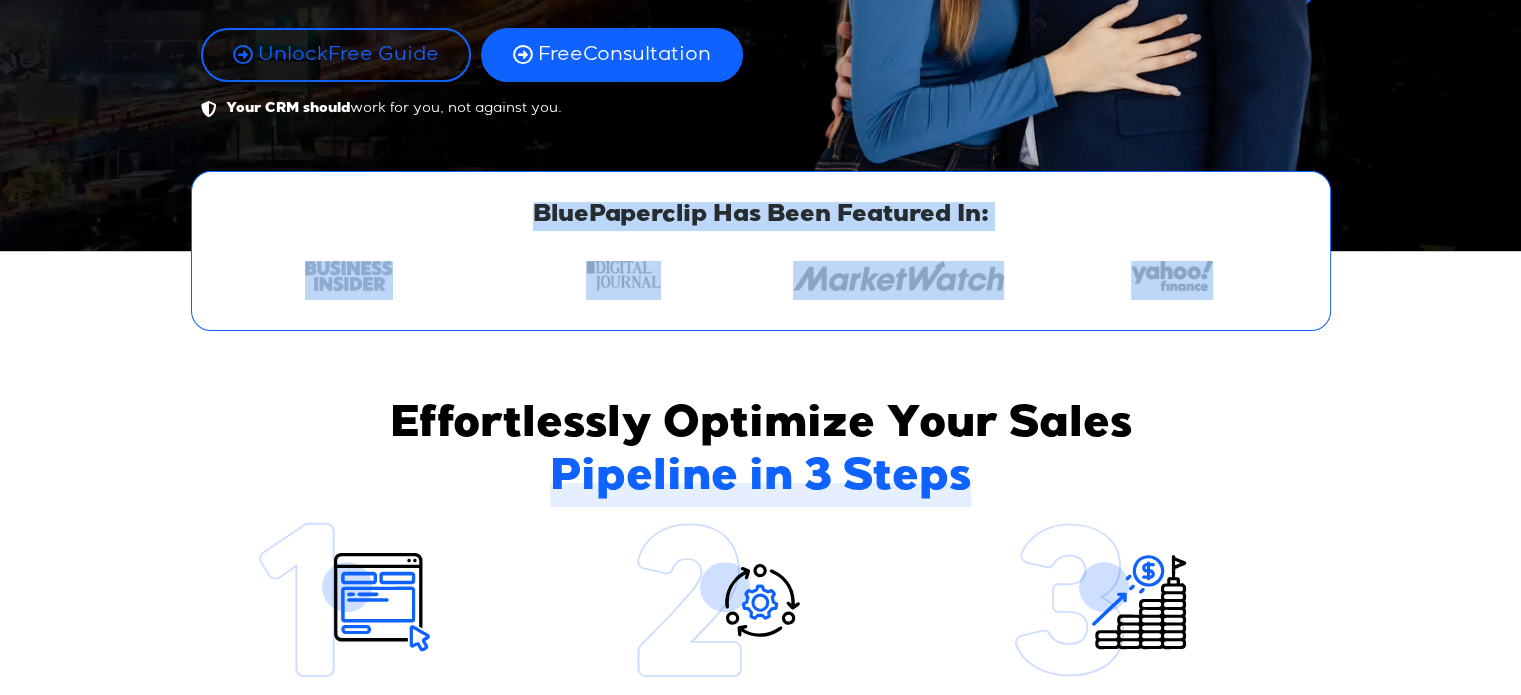 drag, startPoint x: 243, startPoint y: 208, endPoint x: 1276, endPoint y: 287, distance: 1036.0164 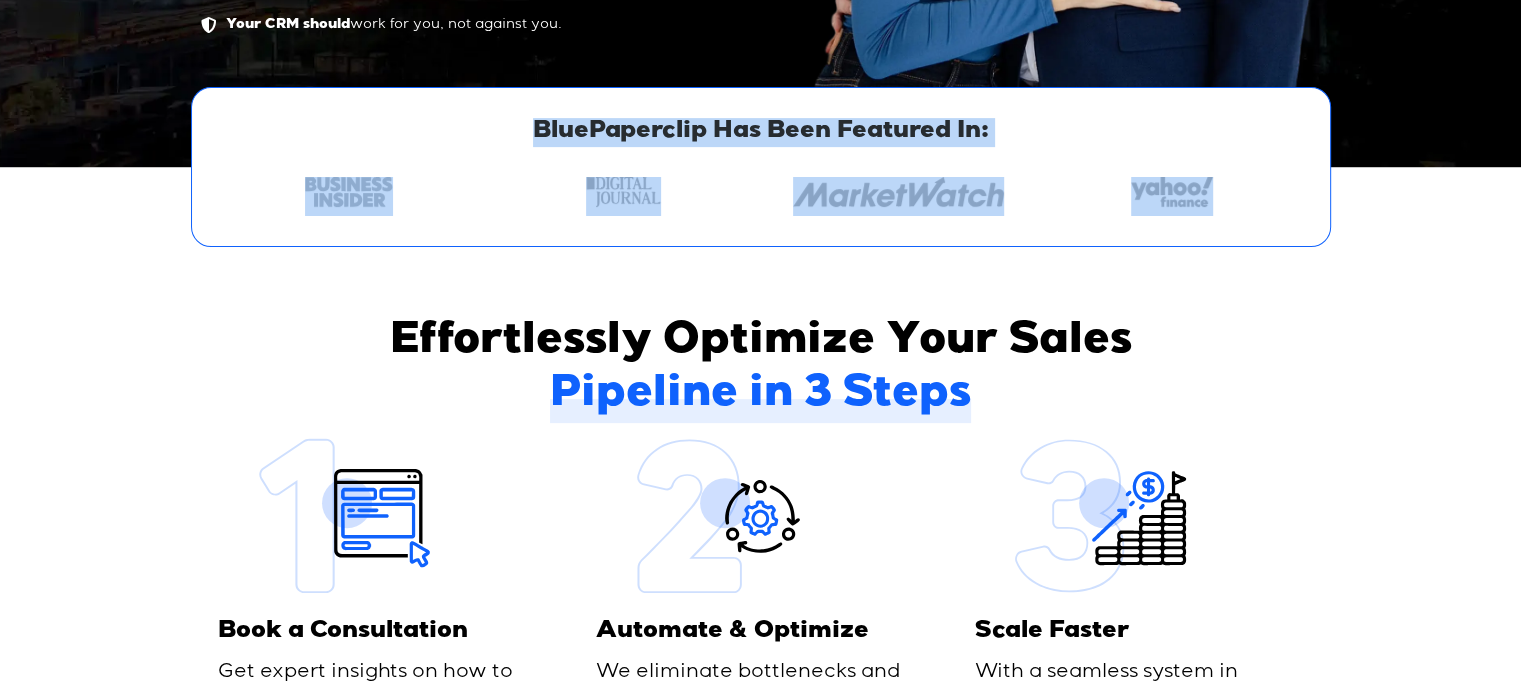 scroll, scrollTop: 800, scrollLeft: 0, axis: vertical 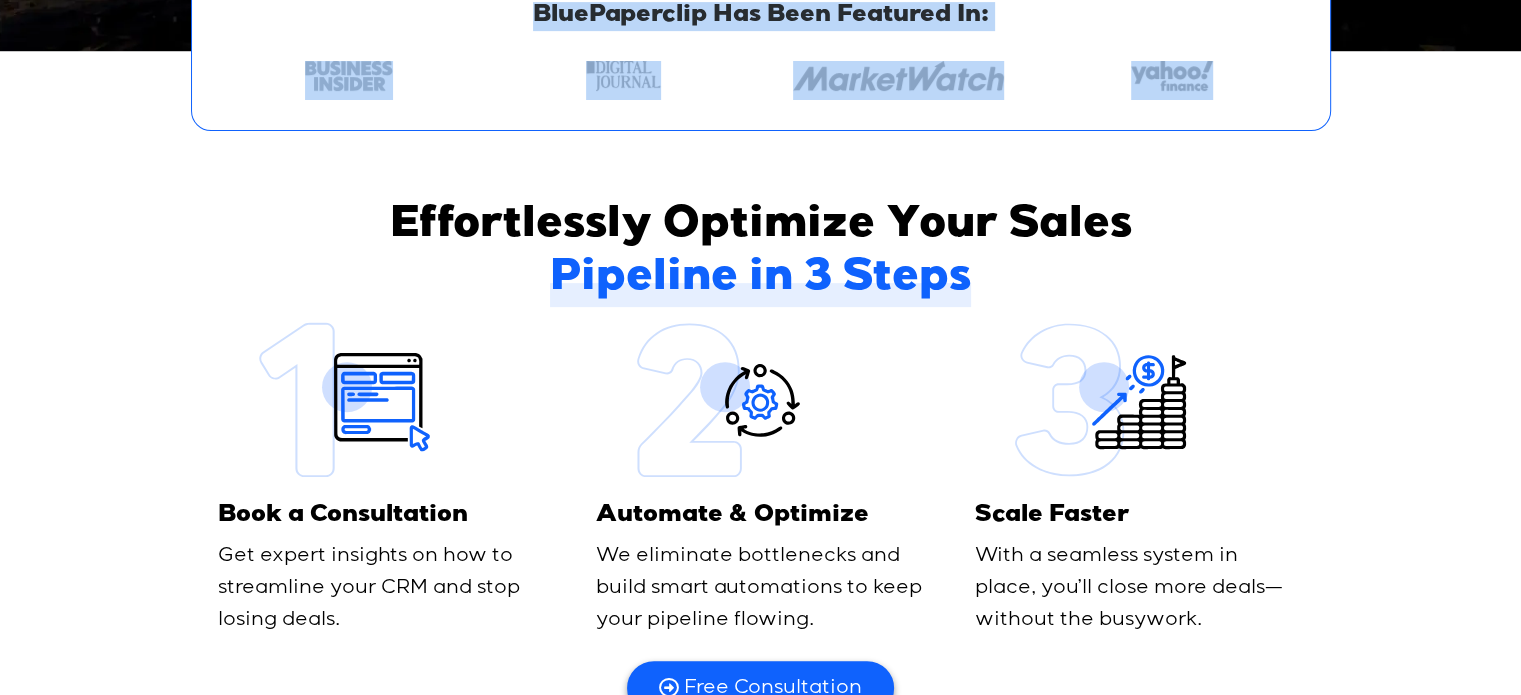 drag, startPoint x: 439, startPoint y: 206, endPoint x: 1216, endPoint y: 488, distance: 826.5912 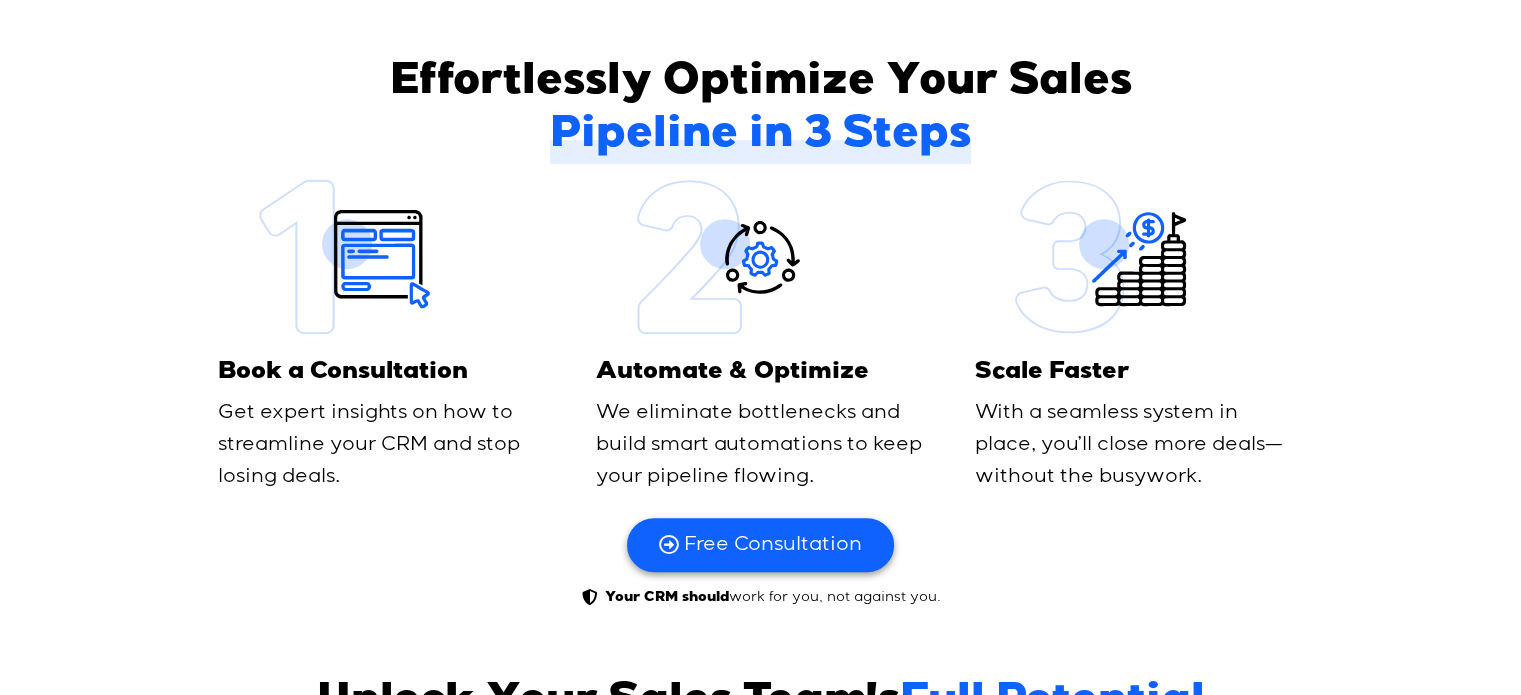 scroll, scrollTop: 1200, scrollLeft: 0, axis: vertical 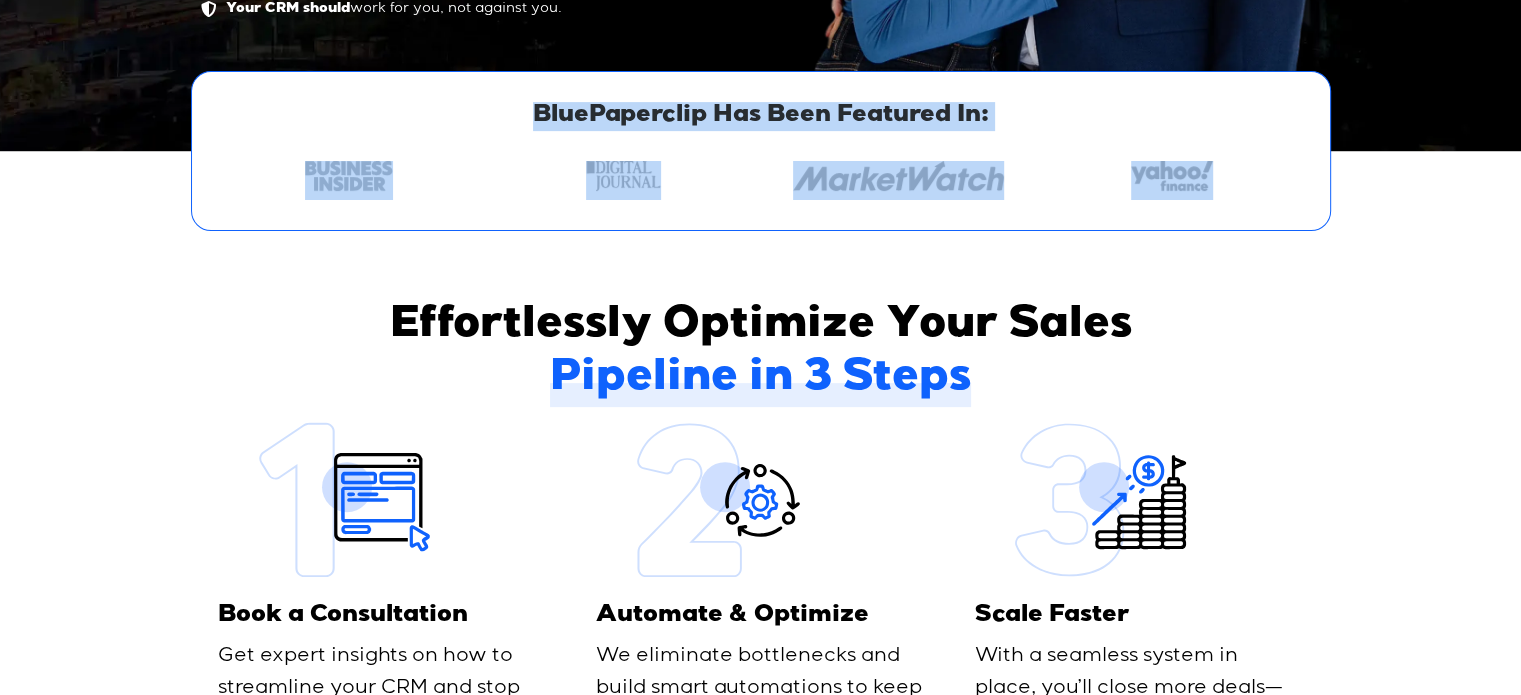 click on "Pipeline in 3 Steps" at bounding box center [760, 380] 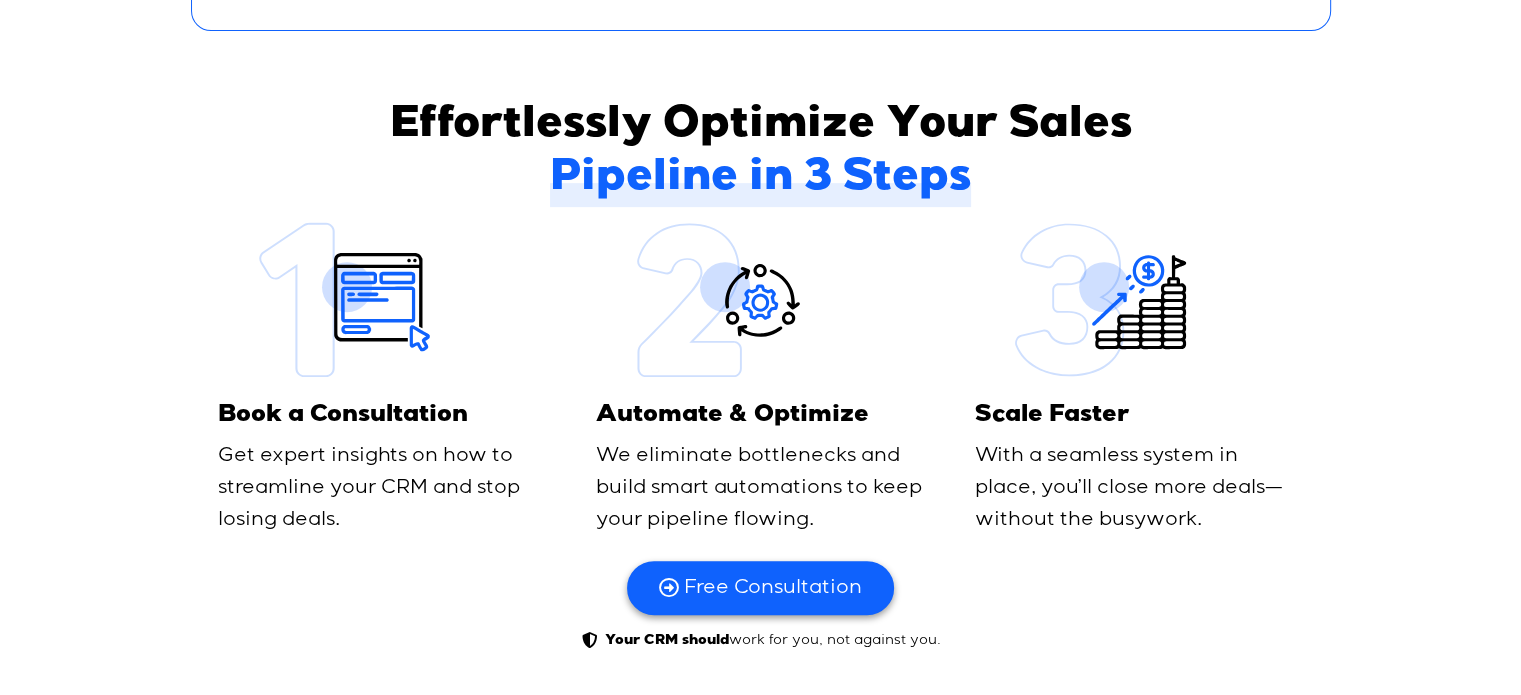 click on "Effortlessly Optimize Your Sales
Pipeline in 3 Steps
Book a Consultation
Get expert insights on how to streamline your CRM and stop losing deals.
Automate & Optimize
We eliminate bottlenecks and build smart automations to keep your pipeline flowing.
Scale Faster
With a seamless system in place, you’ll close more deals—without the busywork.
Free Consultation" at bounding box center [761, 376] 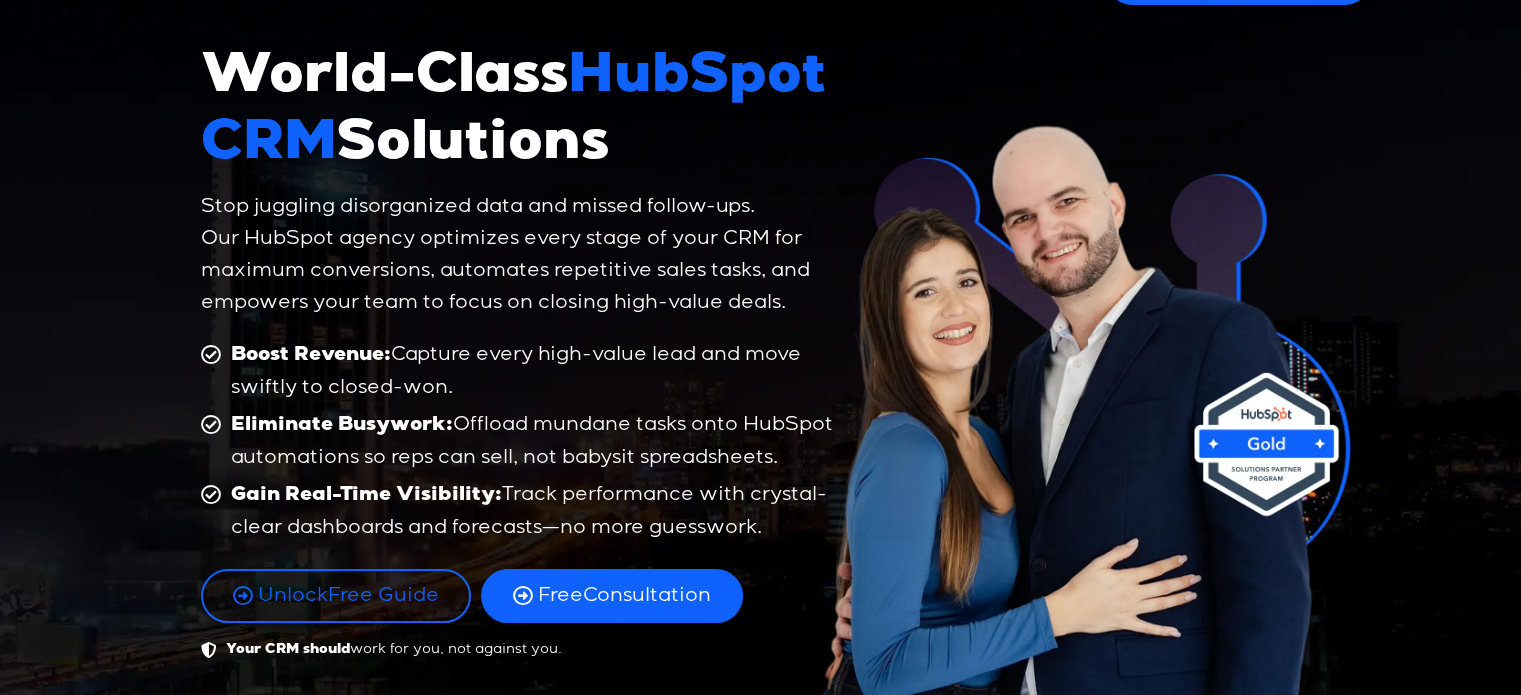 scroll, scrollTop: 0, scrollLeft: 0, axis: both 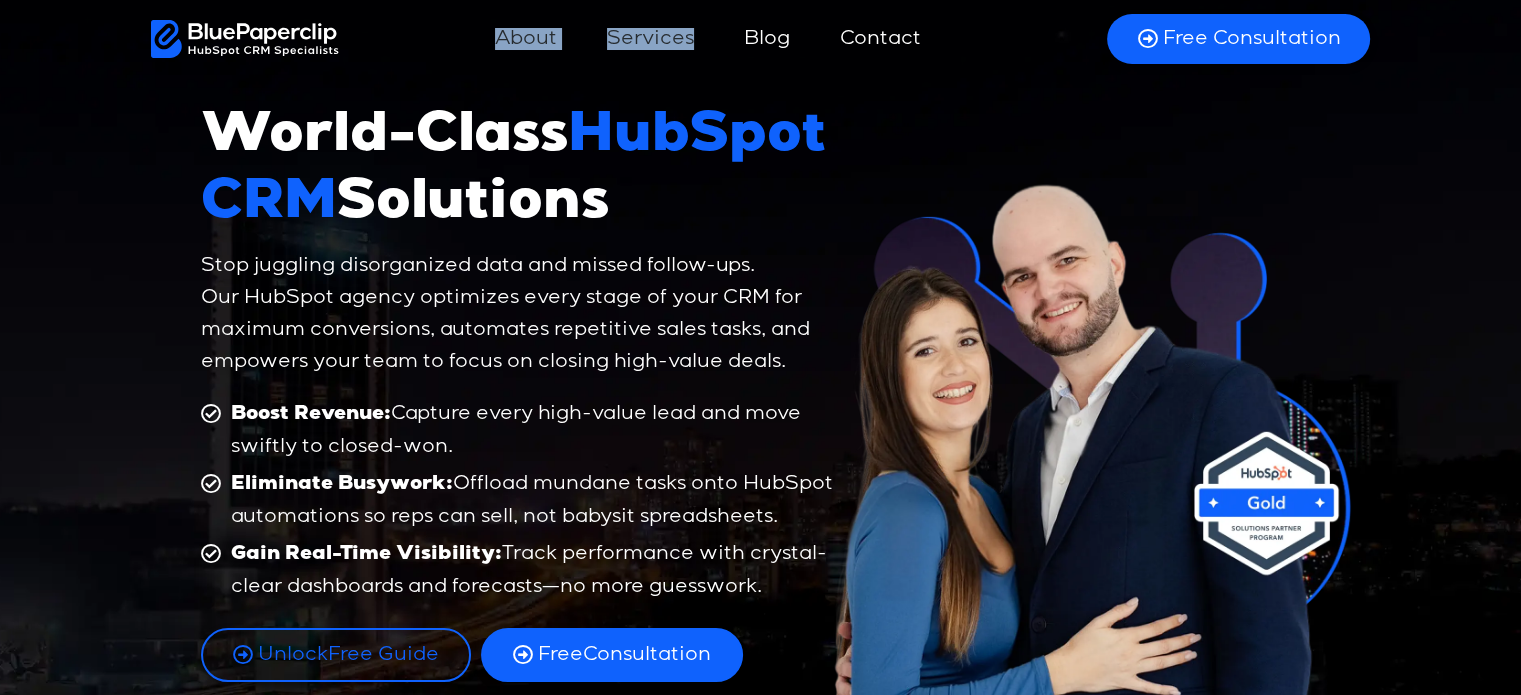 drag, startPoint x: 416, startPoint y: 43, endPoint x: 698, endPoint y: 46, distance: 282.01596 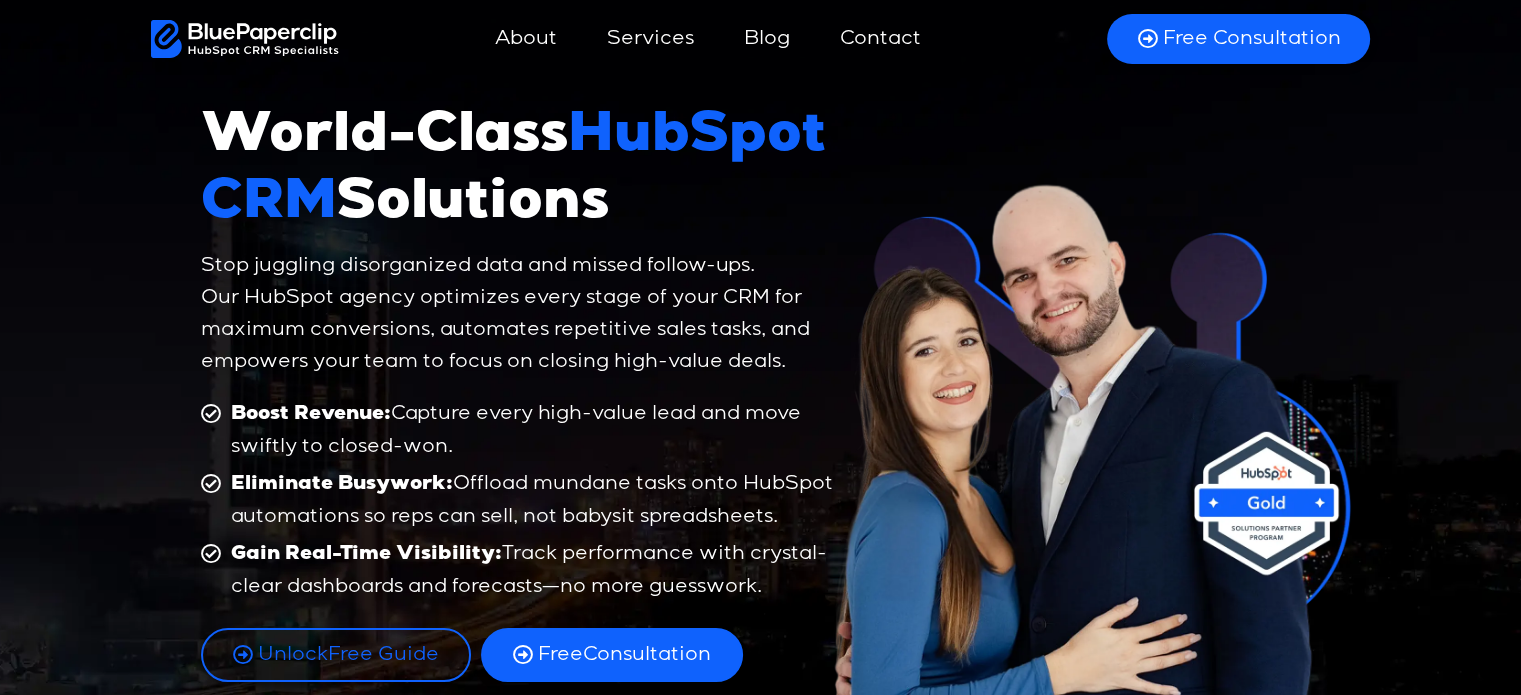 click on "Stop juggling disorganized data and missed follow-ups. Our HubSpot agency optimizes every stage of your CRM for maximum conversions, automates repetitive sales tasks, and empowers your team to focus on closing high-value deals." at bounding box center [521, 314] 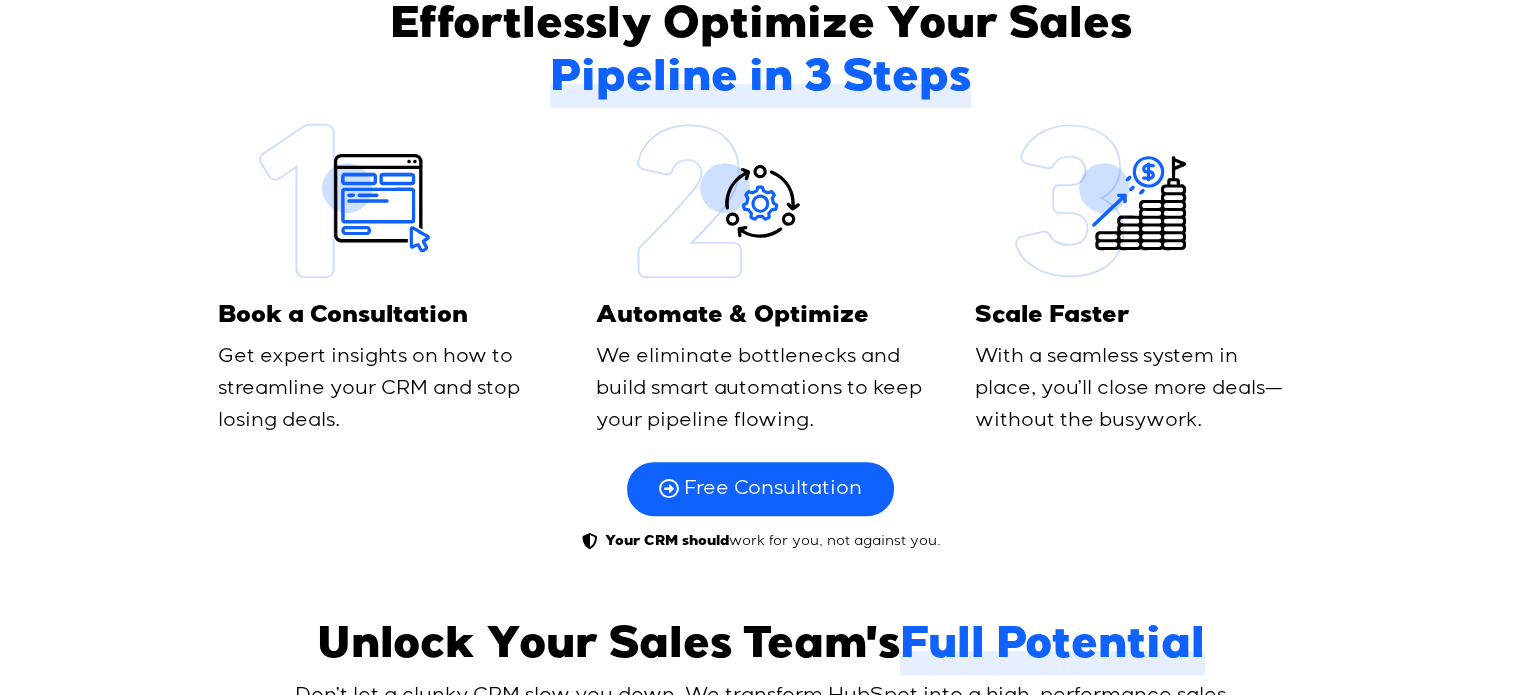 scroll, scrollTop: 1000, scrollLeft: 0, axis: vertical 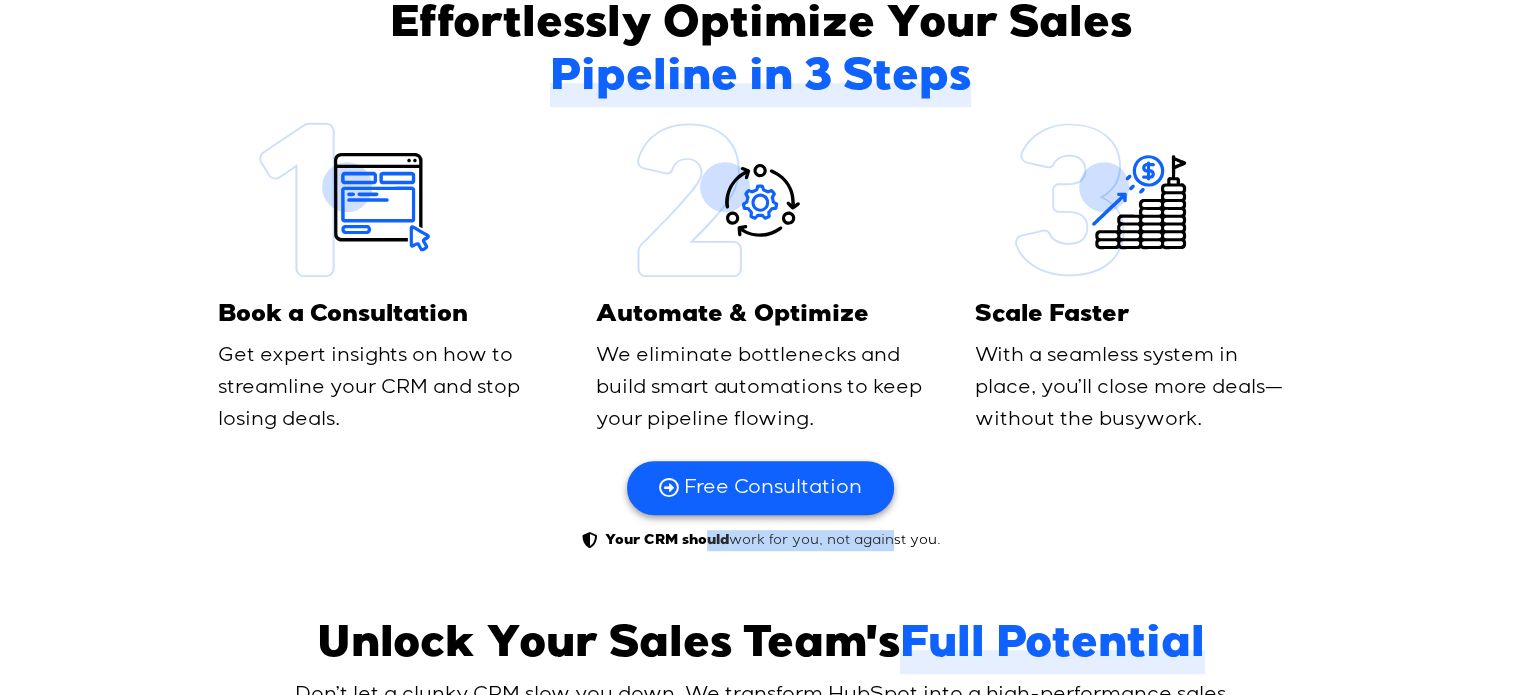 drag, startPoint x: 758, startPoint y: 535, endPoint x: 892, endPoint y: 547, distance: 134.53624 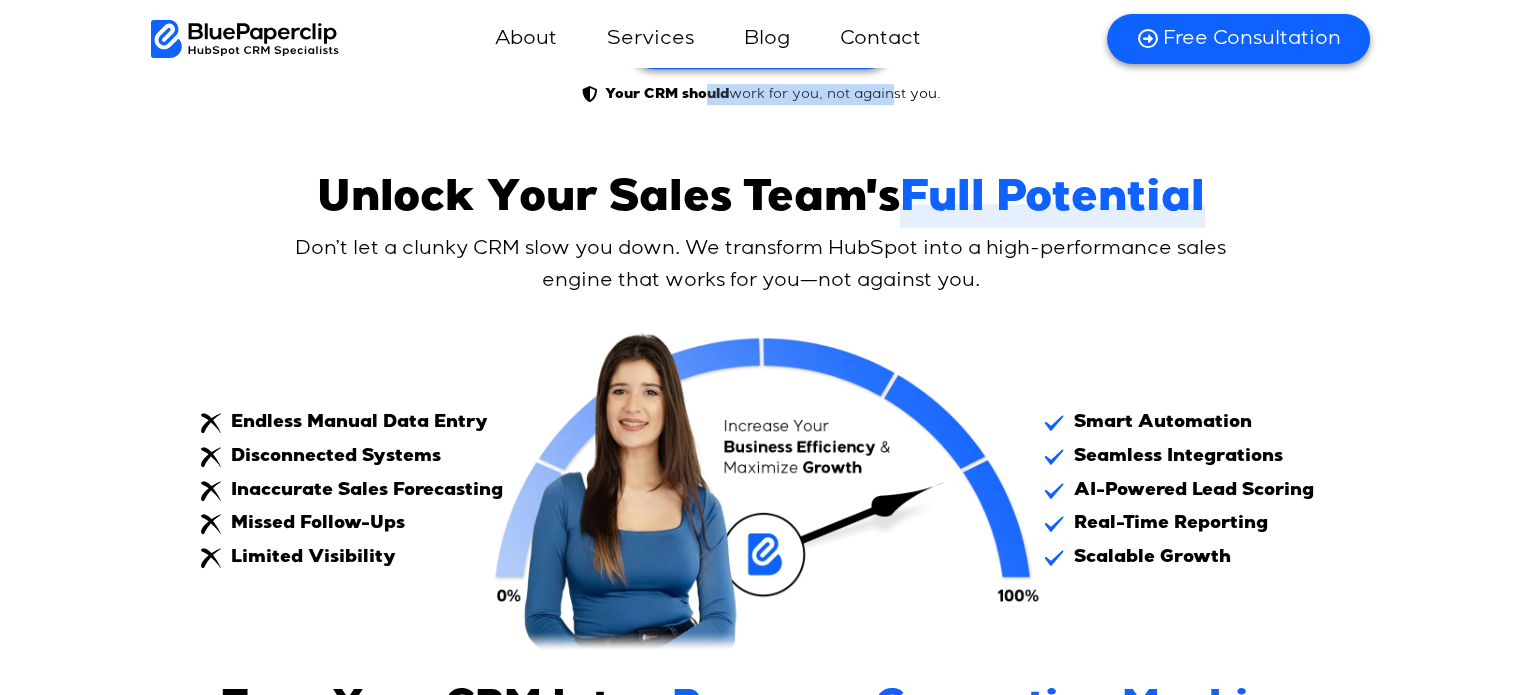 scroll, scrollTop: 1500, scrollLeft: 0, axis: vertical 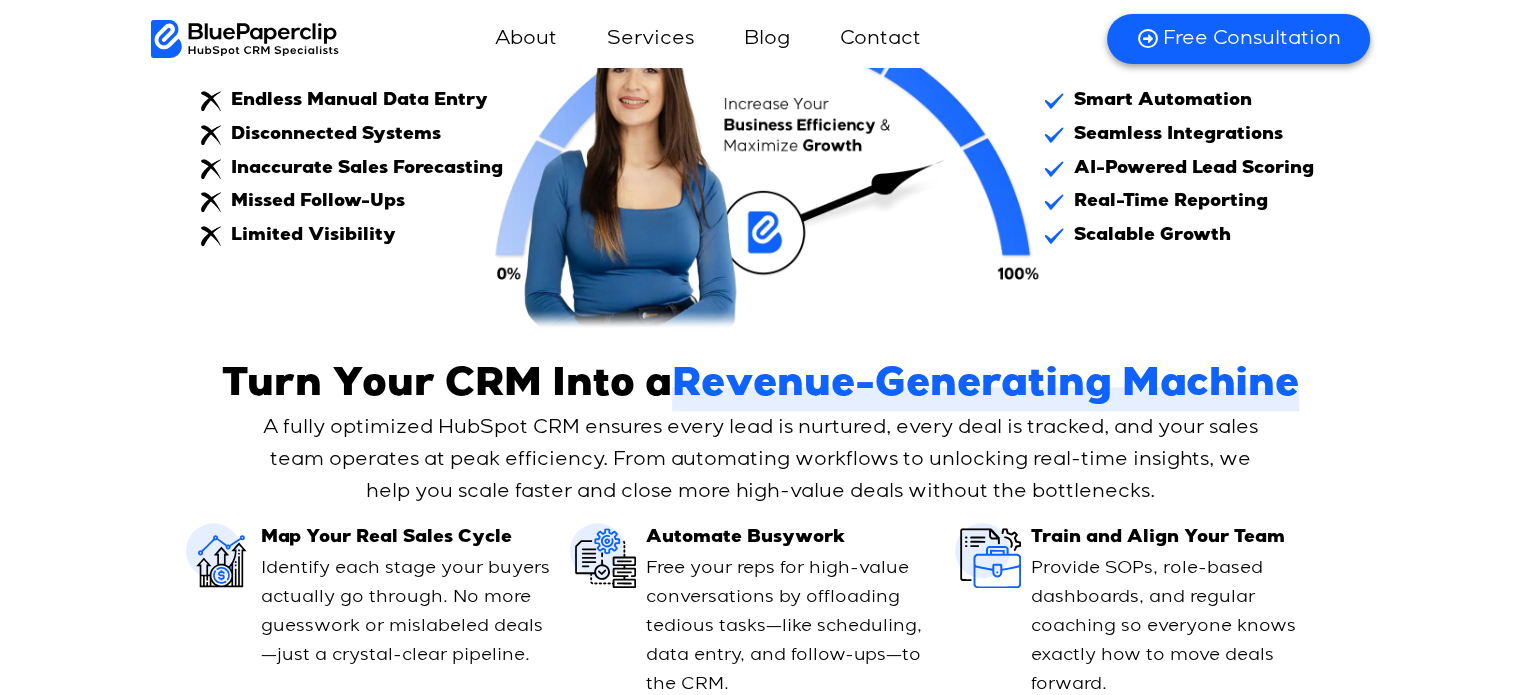 drag, startPoint x: 684, startPoint y: 403, endPoint x: 680, endPoint y: 384, distance: 19.416489 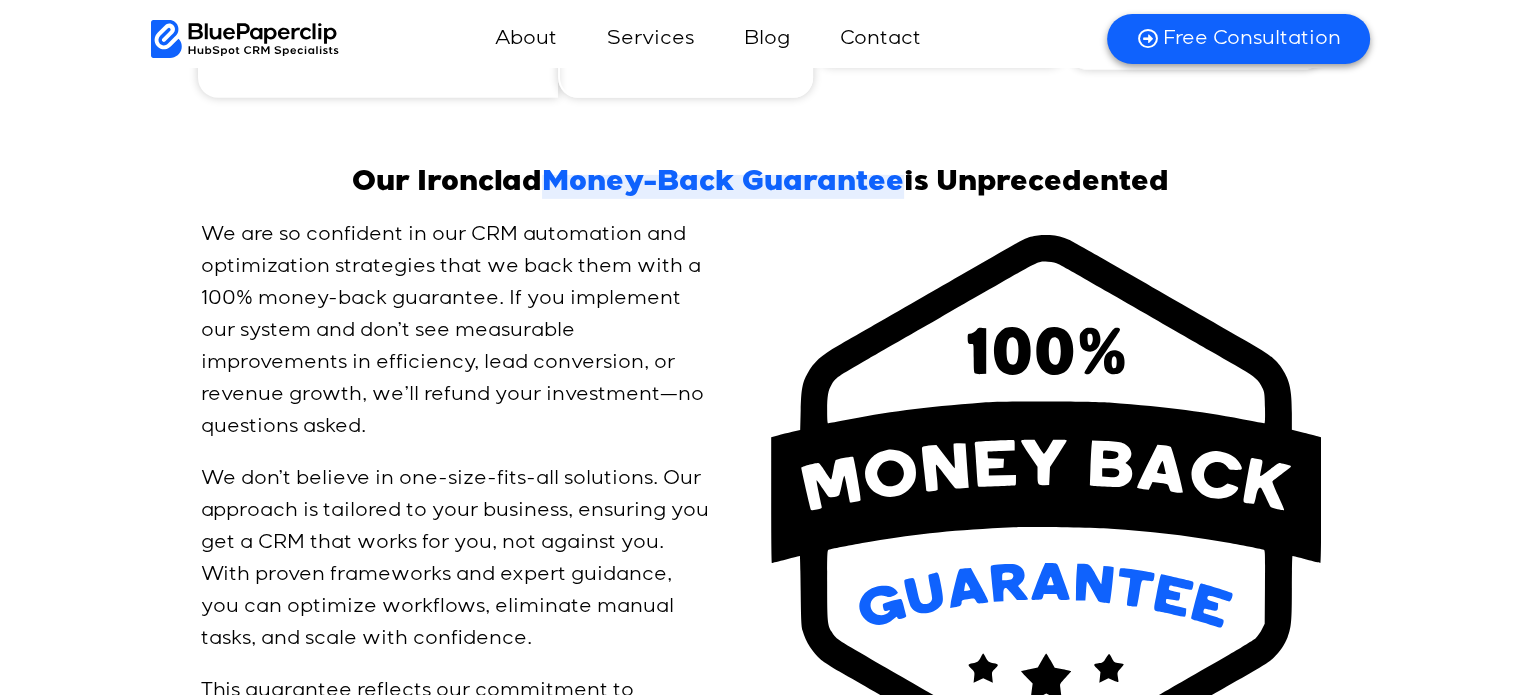 scroll, scrollTop: 6400, scrollLeft: 0, axis: vertical 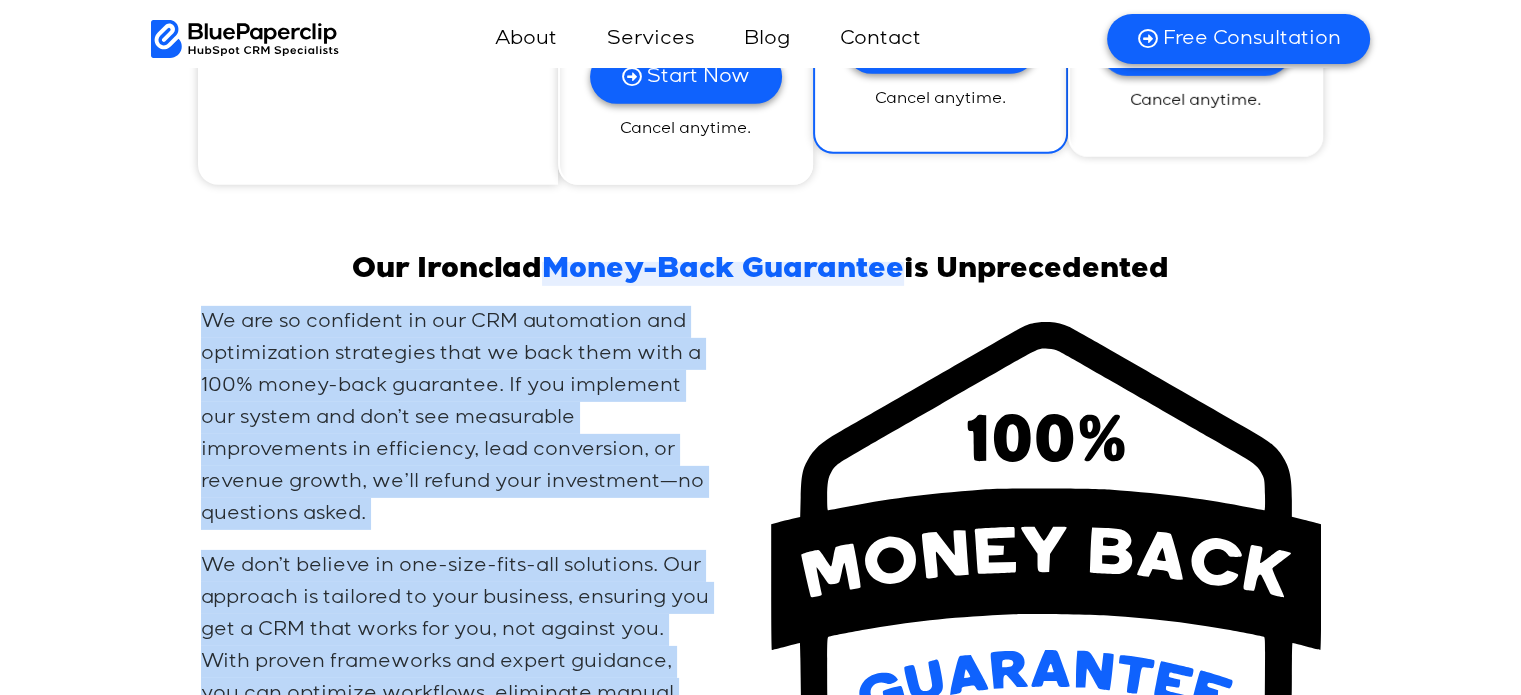 drag, startPoint x: 537, startPoint y: 455, endPoint x: 181, endPoint y: 297, distance: 389.48685 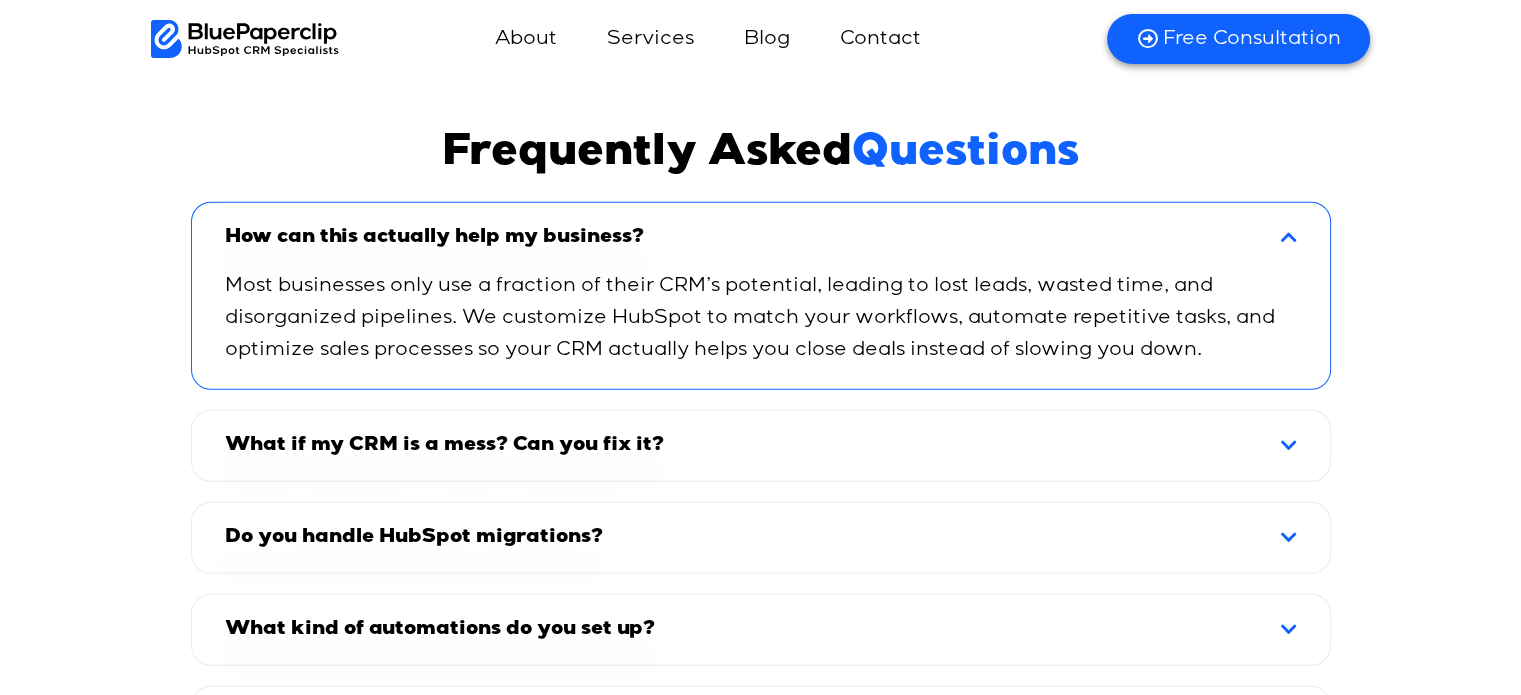 scroll, scrollTop: 12800, scrollLeft: 0, axis: vertical 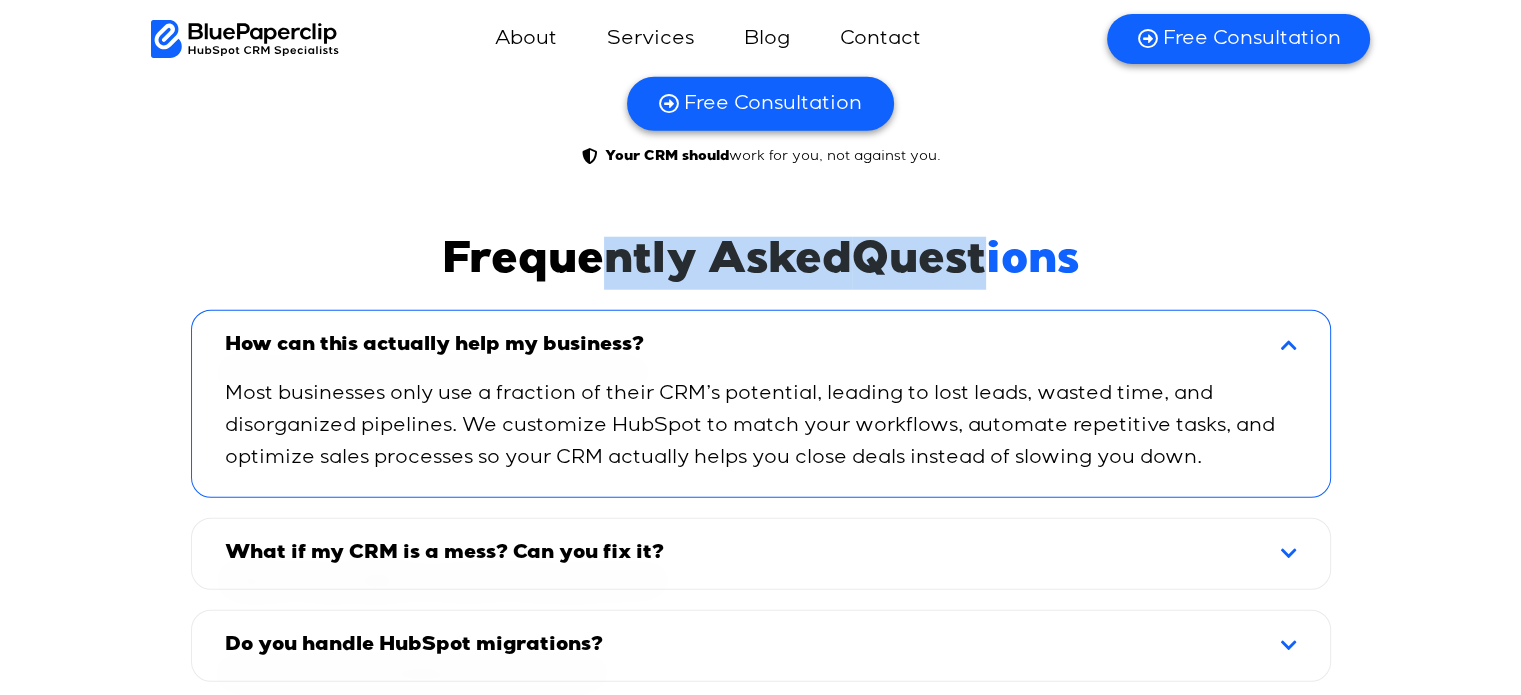 drag, startPoint x: 704, startPoint y: 261, endPoint x: 1065, endPoint y: 309, distance: 364.17715 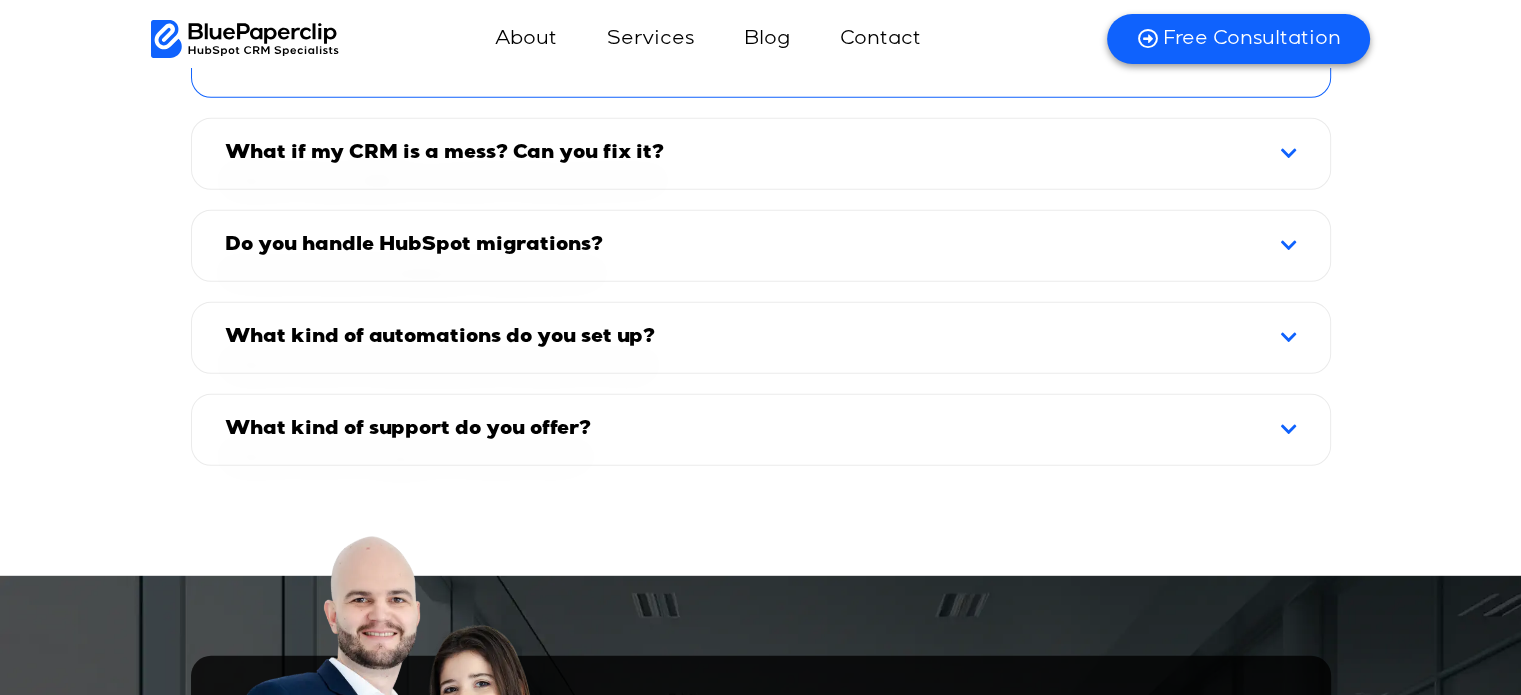 click on "Do you handle HubSpot migrations?" at bounding box center (761, 246) 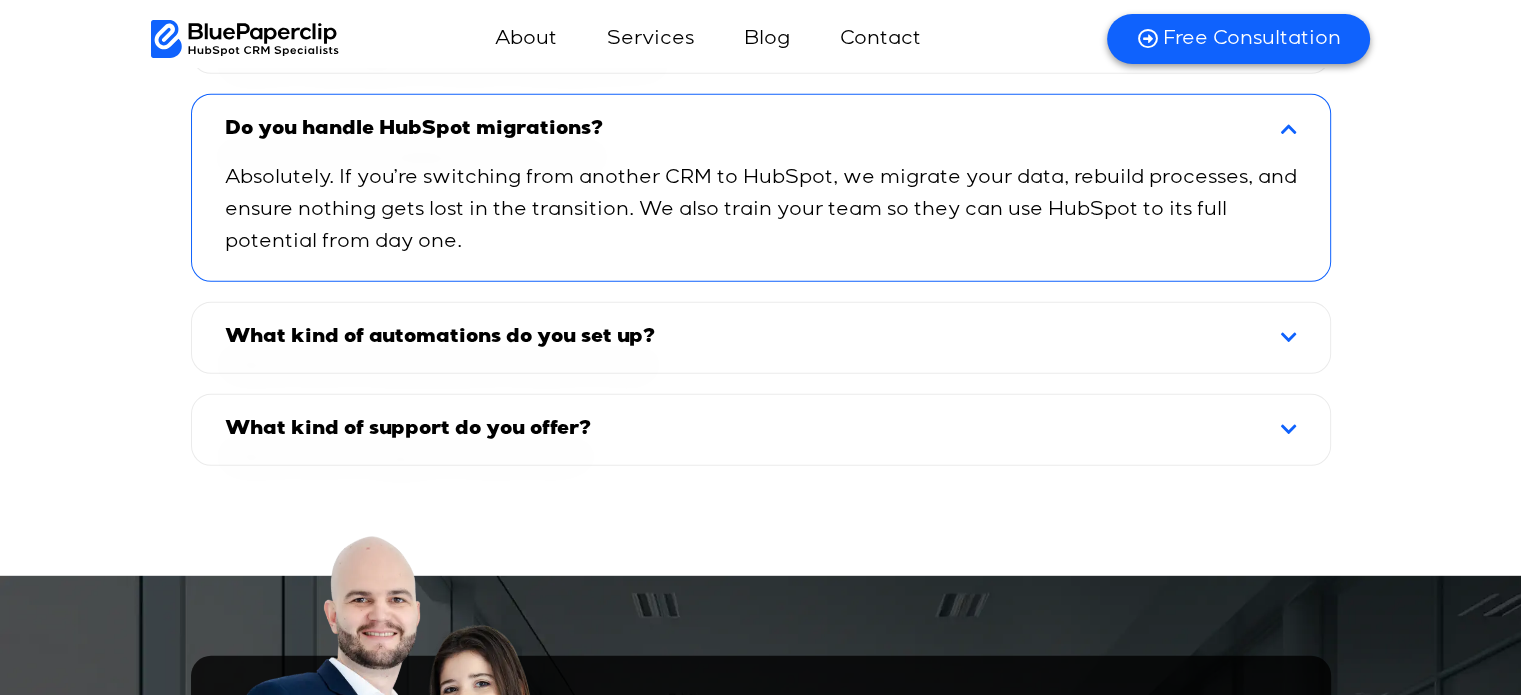 scroll, scrollTop: 13199, scrollLeft: 0, axis: vertical 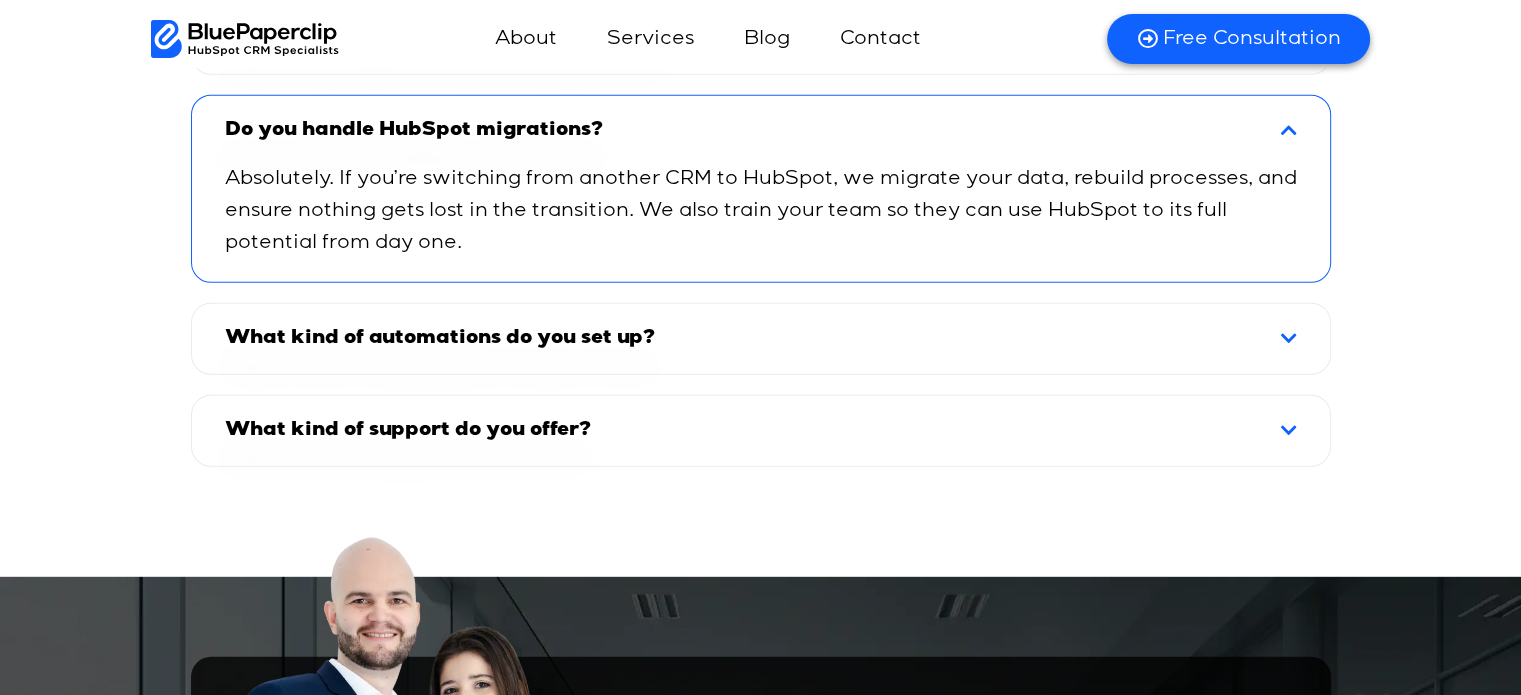 click on "Do you handle HubSpot migrations?" at bounding box center [761, 131] 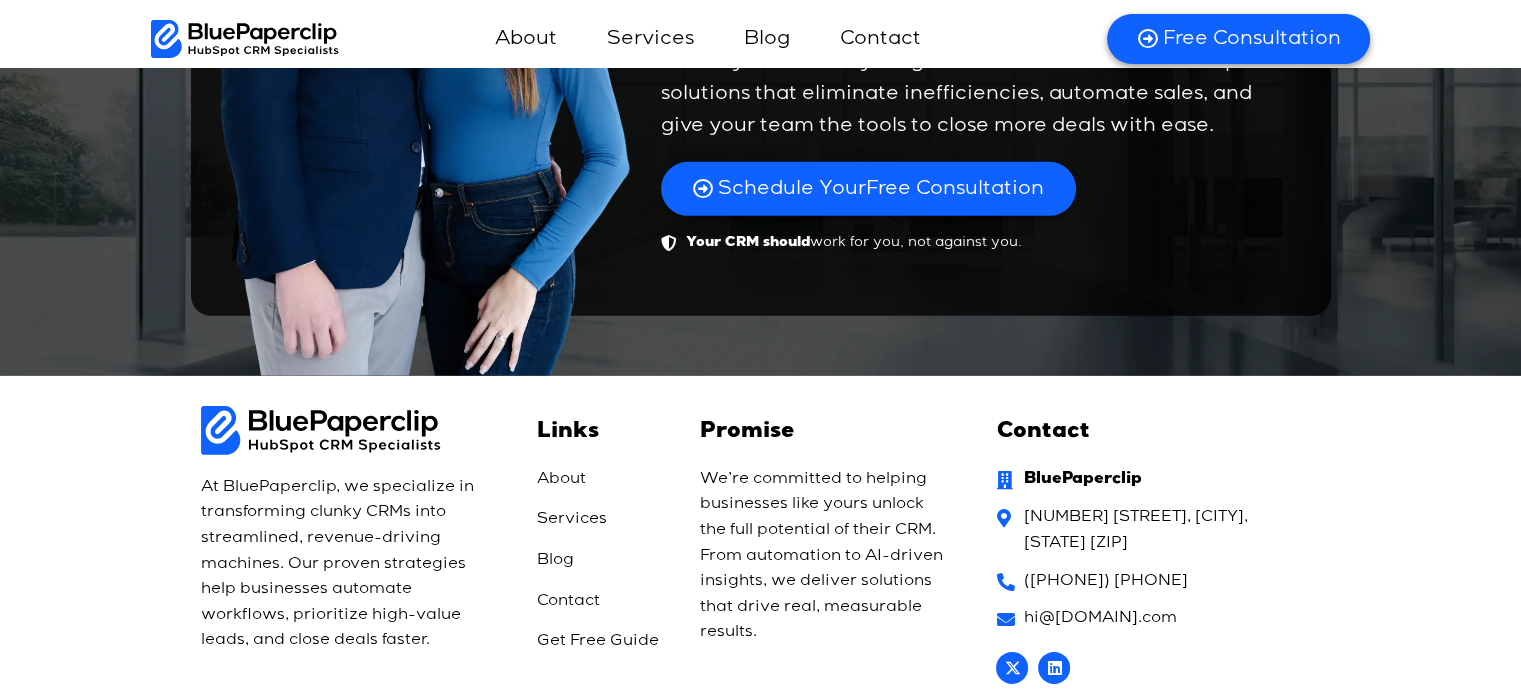 scroll, scrollTop: 13991, scrollLeft: 0, axis: vertical 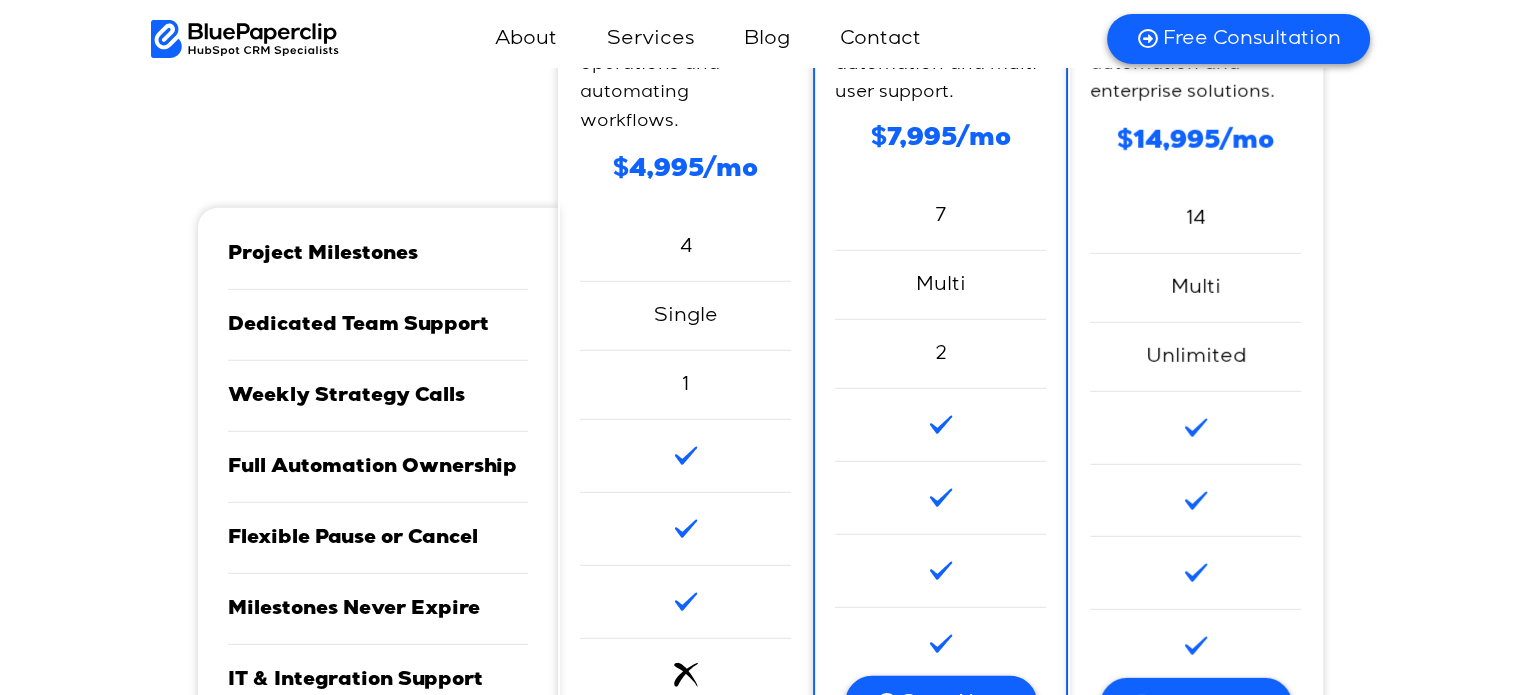 click on "Digital Pro
Ideal for mid-sized teams scaling with automation and multi-user support.
$7,995/mo
Project Milestones
7
Dedicated Team Support
Multi
Weekly Strategy Calls
2
Full Automation Ownership
Flexible Pause or Cancel
Milestones Never Expire" at bounding box center [940, 372] 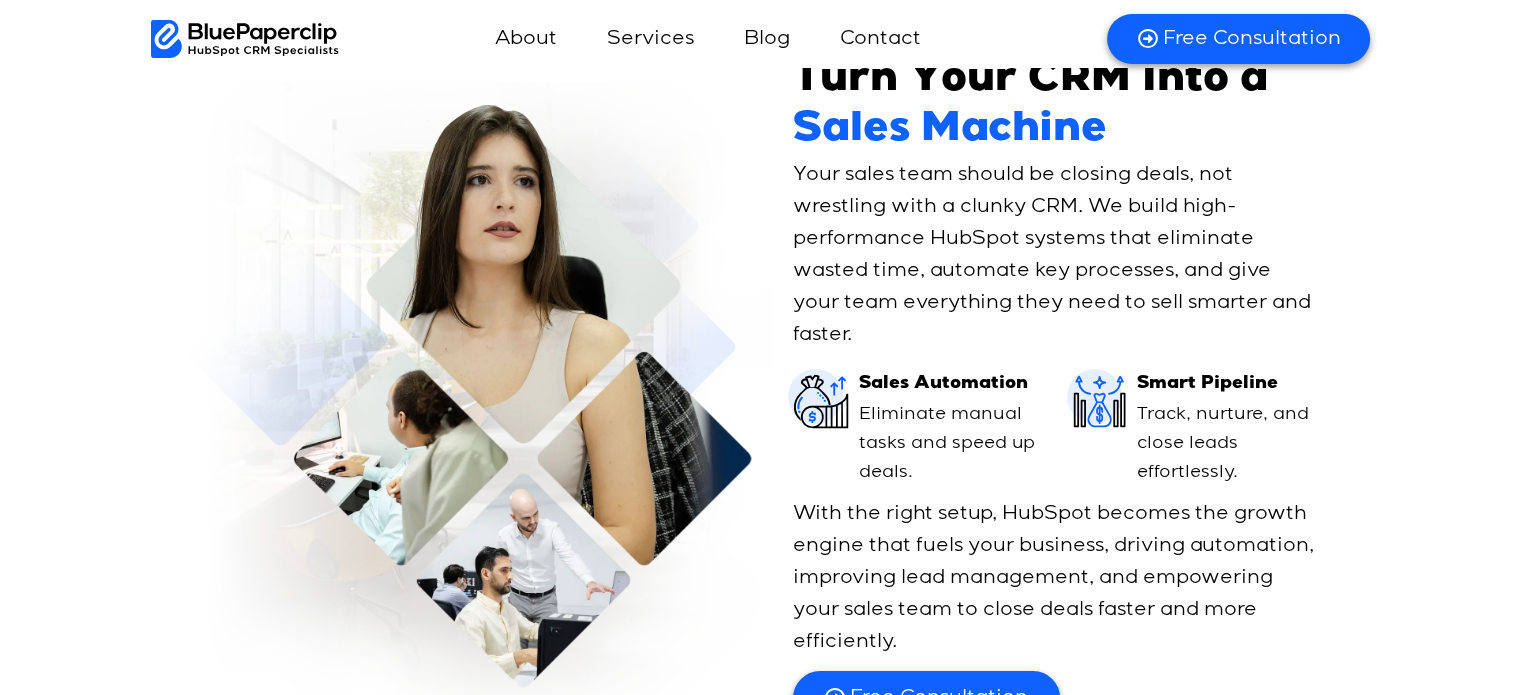 scroll, scrollTop: 7144, scrollLeft: 0, axis: vertical 